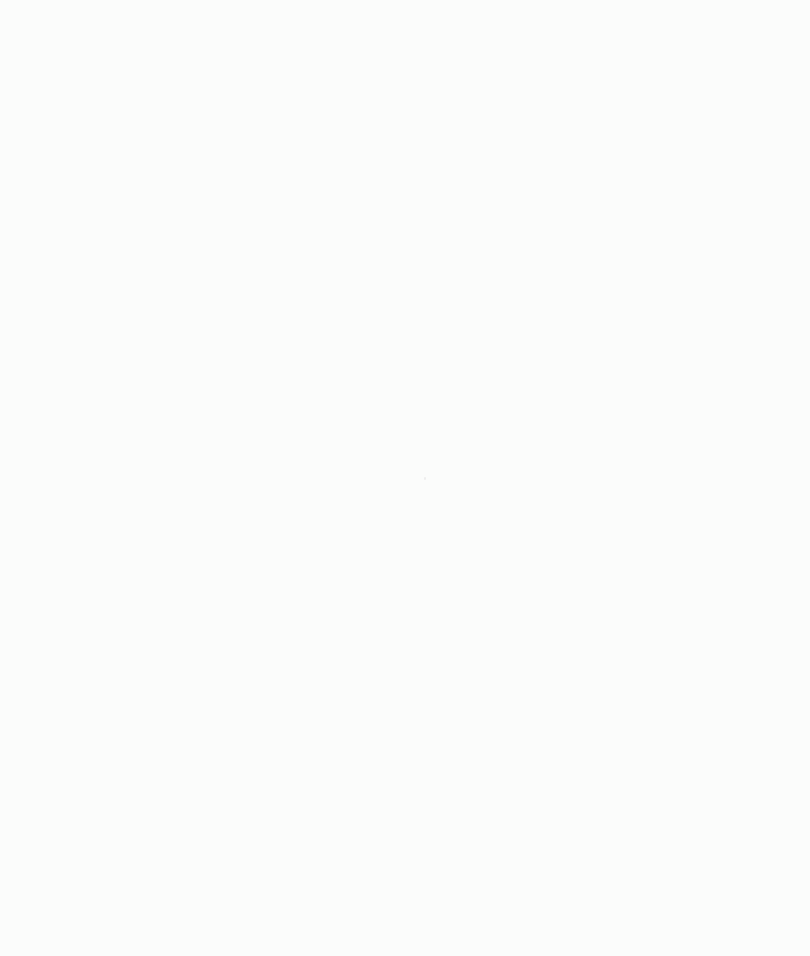 scroll, scrollTop: 0, scrollLeft: 0, axis: both 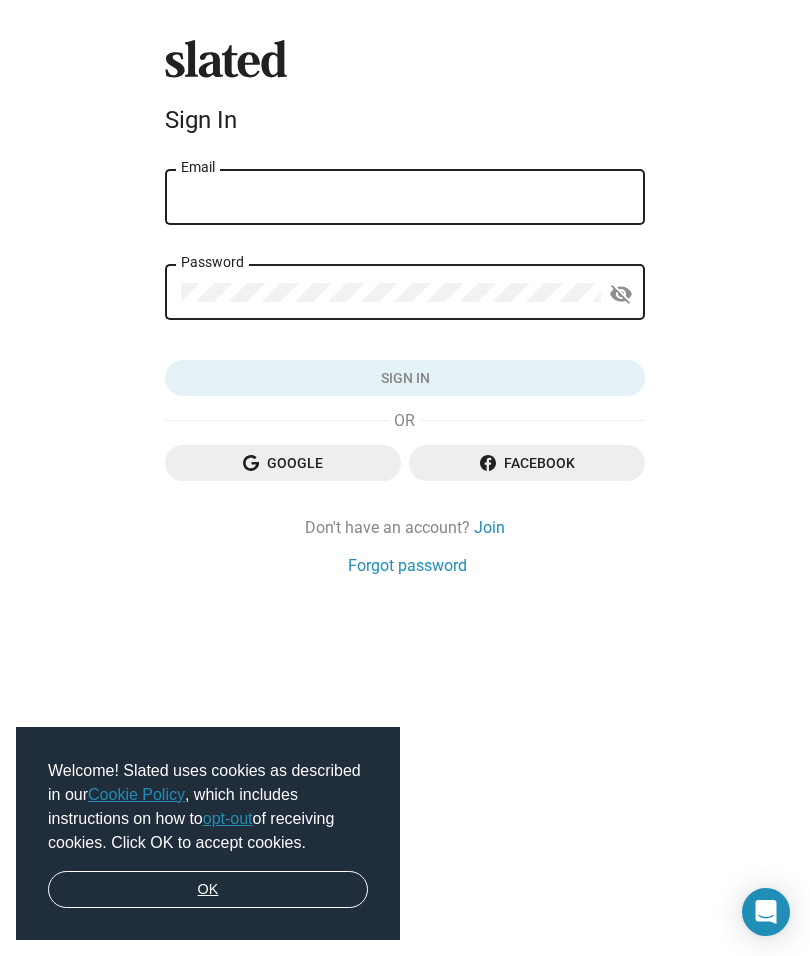 click on "OK" at bounding box center [208, 890] 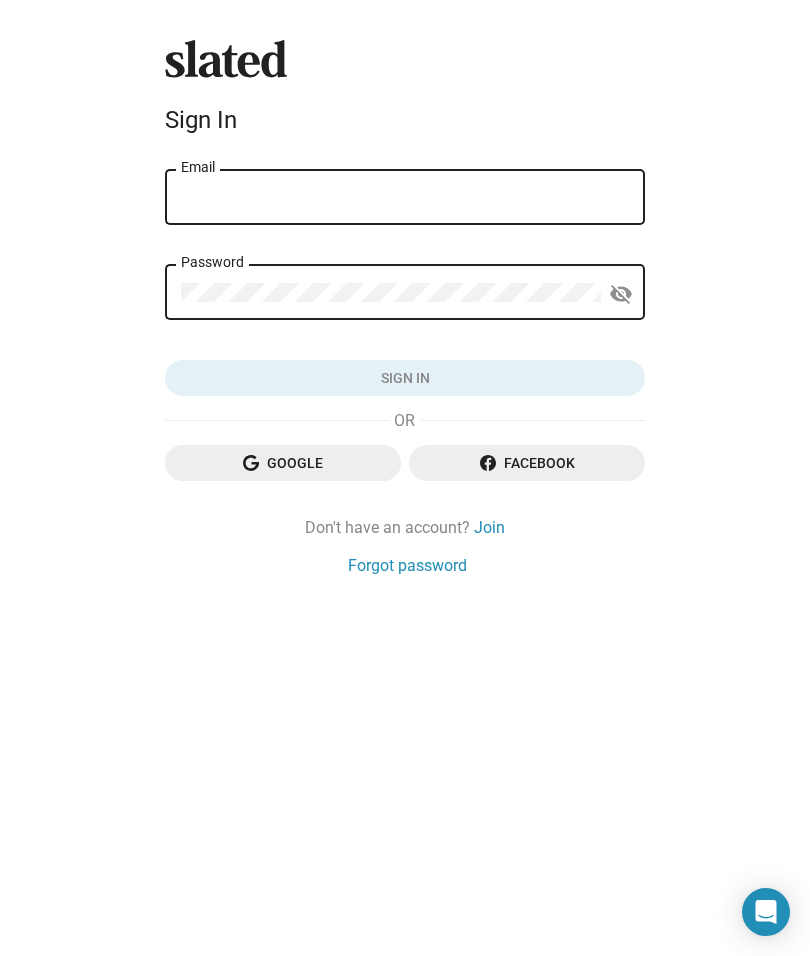 click on "Email" at bounding box center (405, 198) 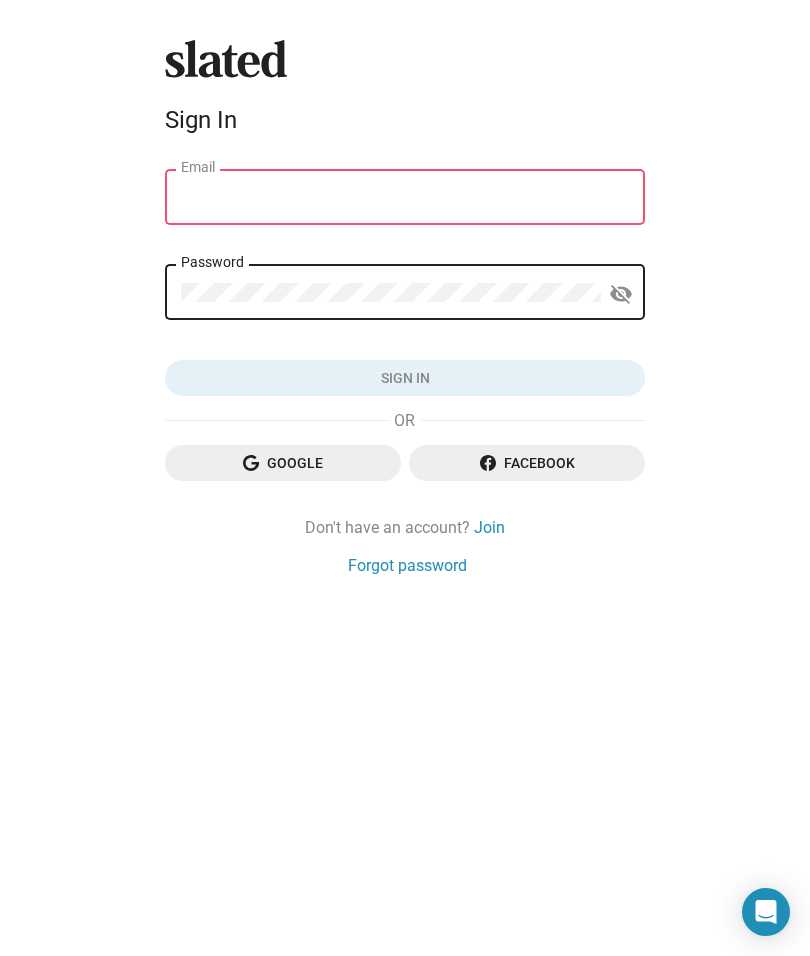 type on "lbowdls@gmail.com" 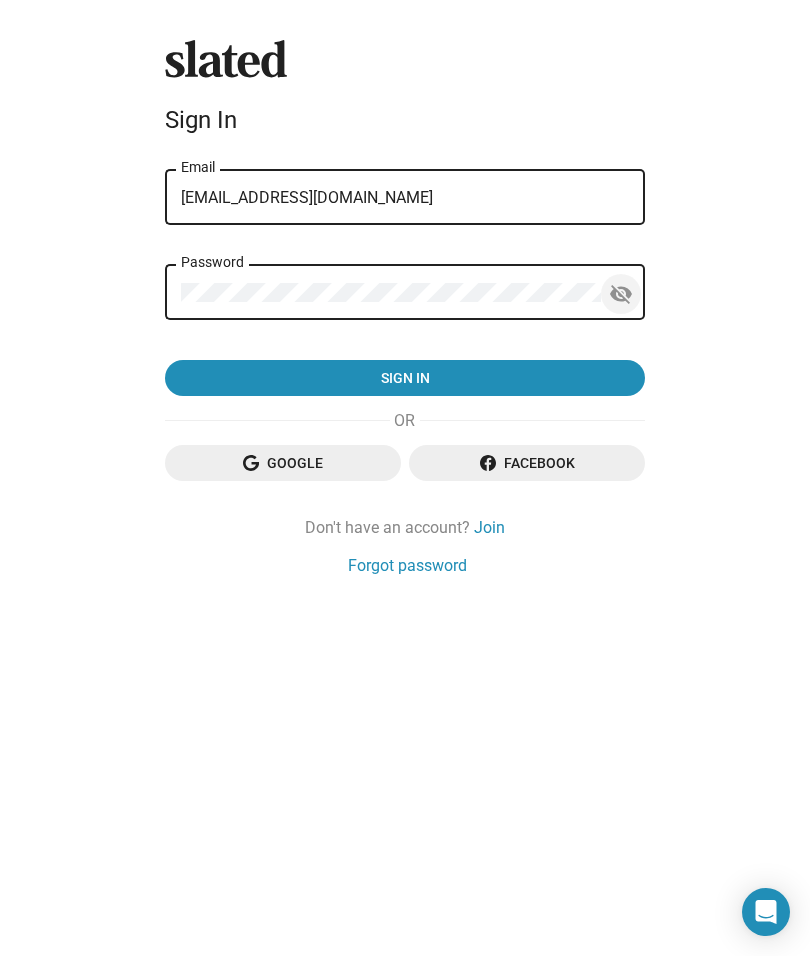 click on "visibility_off" 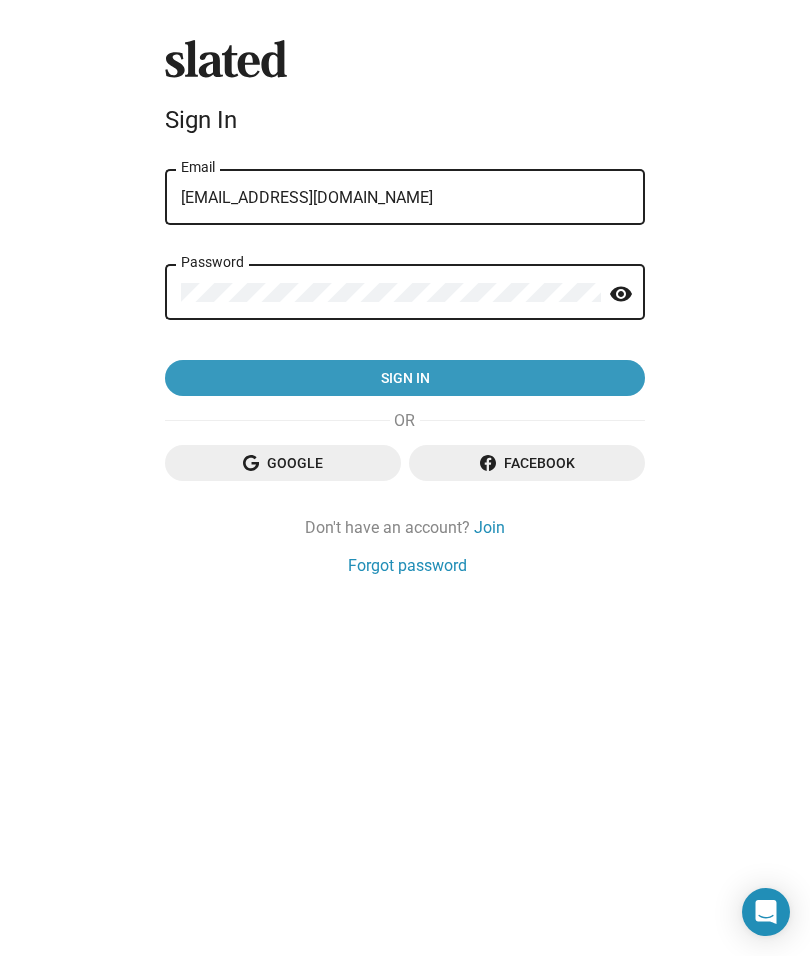 click on "Sign in" 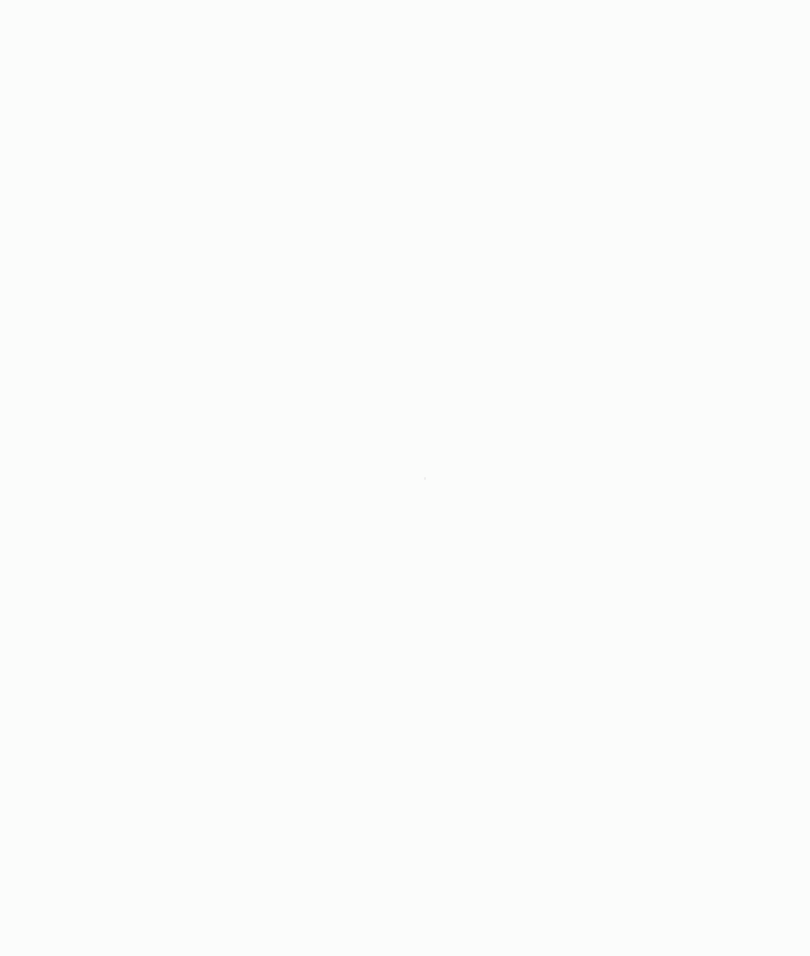 scroll, scrollTop: 0, scrollLeft: 0, axis: both 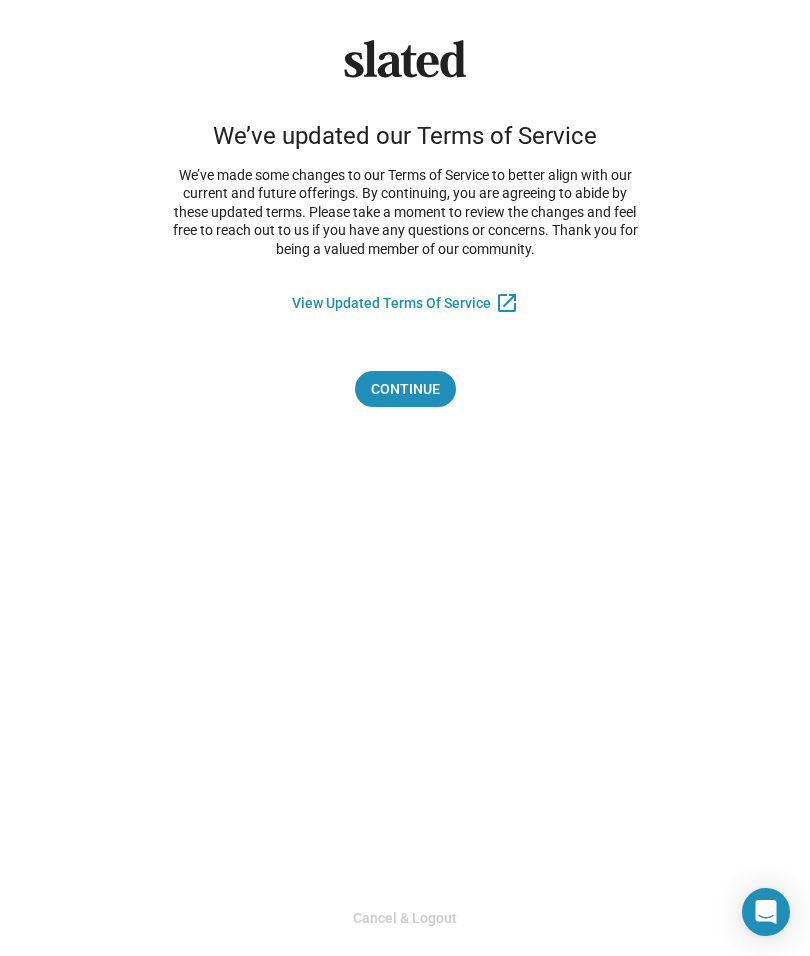 click on "open_in_new" 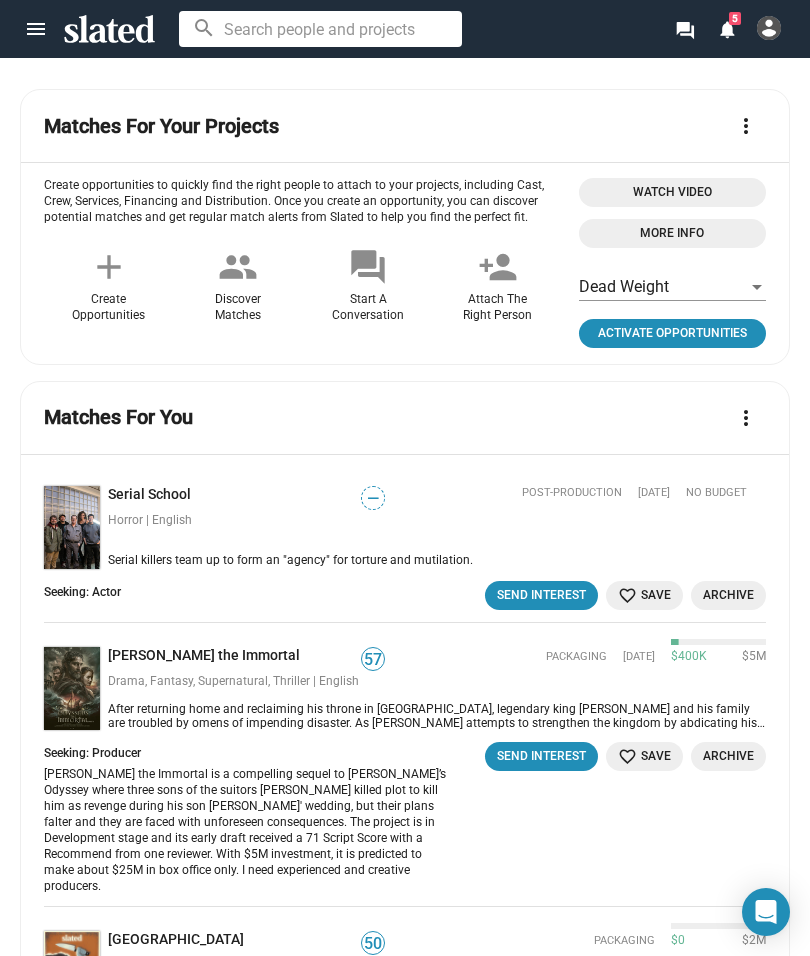 scroll, scrollTop: 0, scrollLeft: 0, axis: both 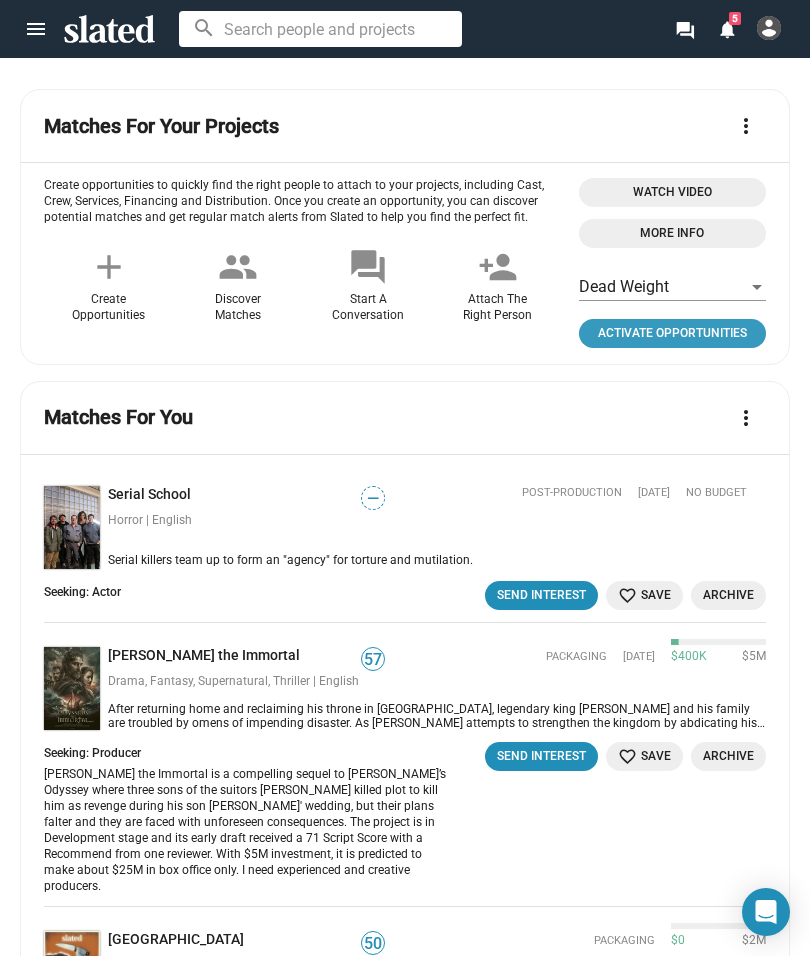 click on "Activate Opportunities" 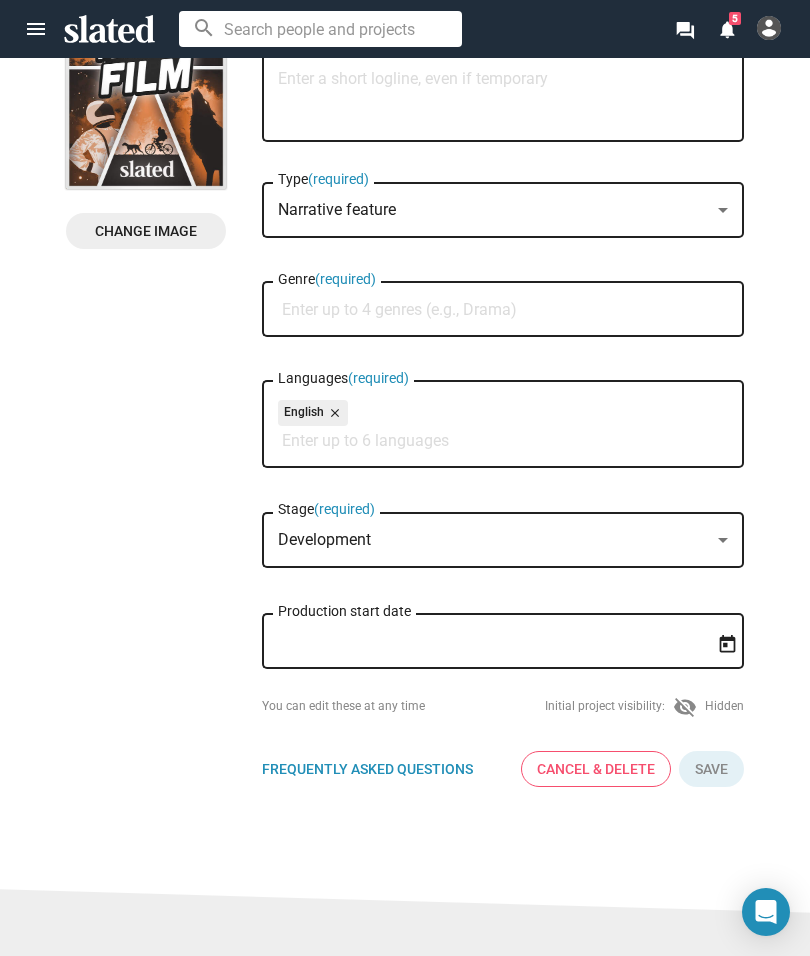 scroll, scrollTop: 199, scrollLeft: 0, axis: vertical 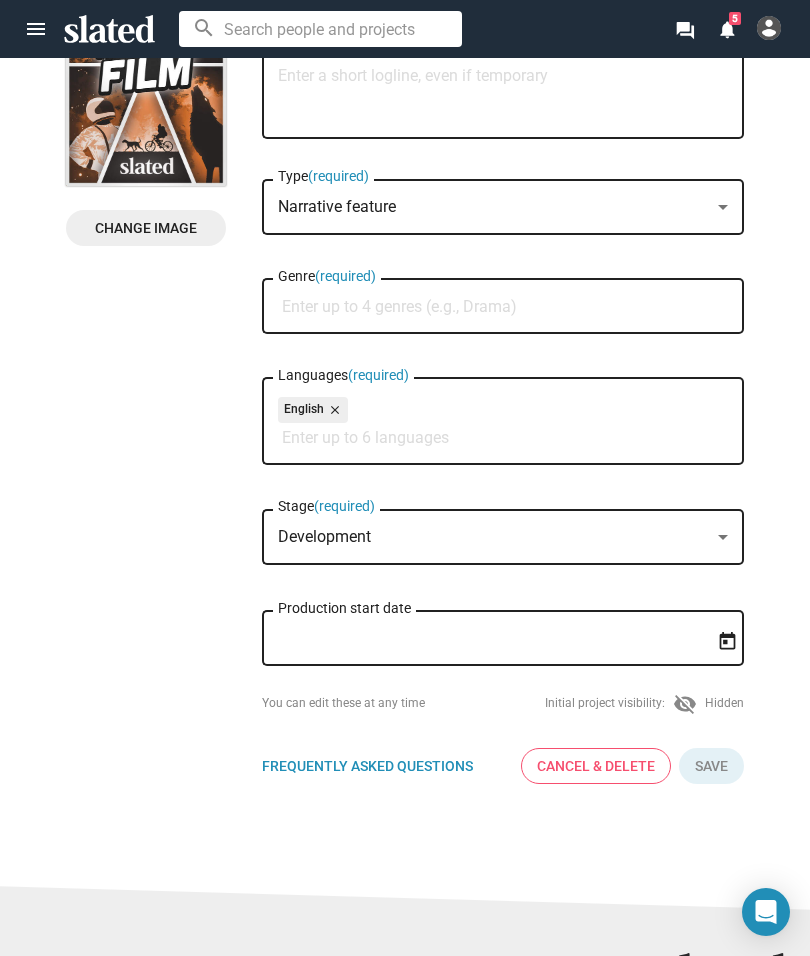 click on "Genre  (required)" at bounding box center (507, 307) 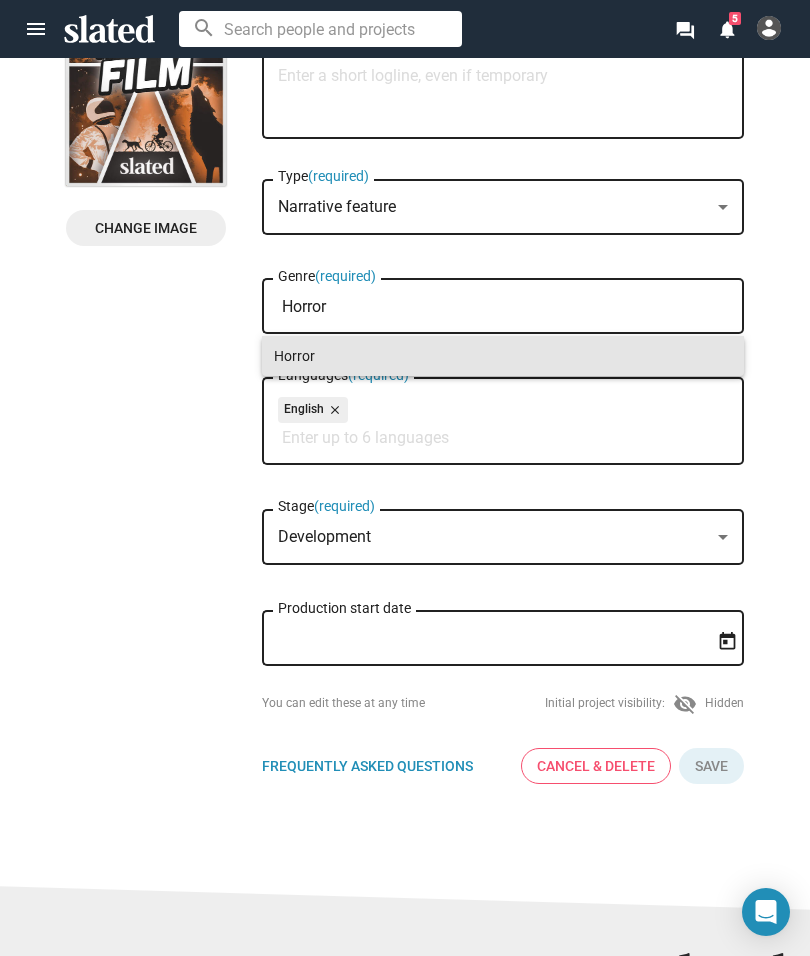 type on "Horror" 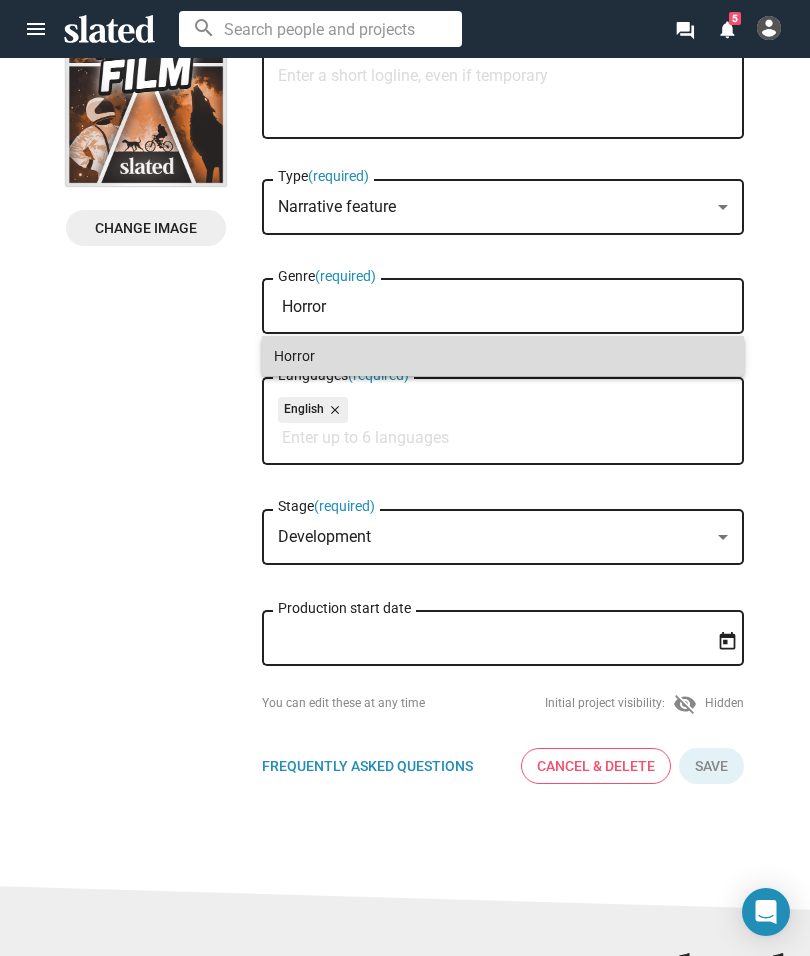 click on "Horror" at bounding box center (503, 356) 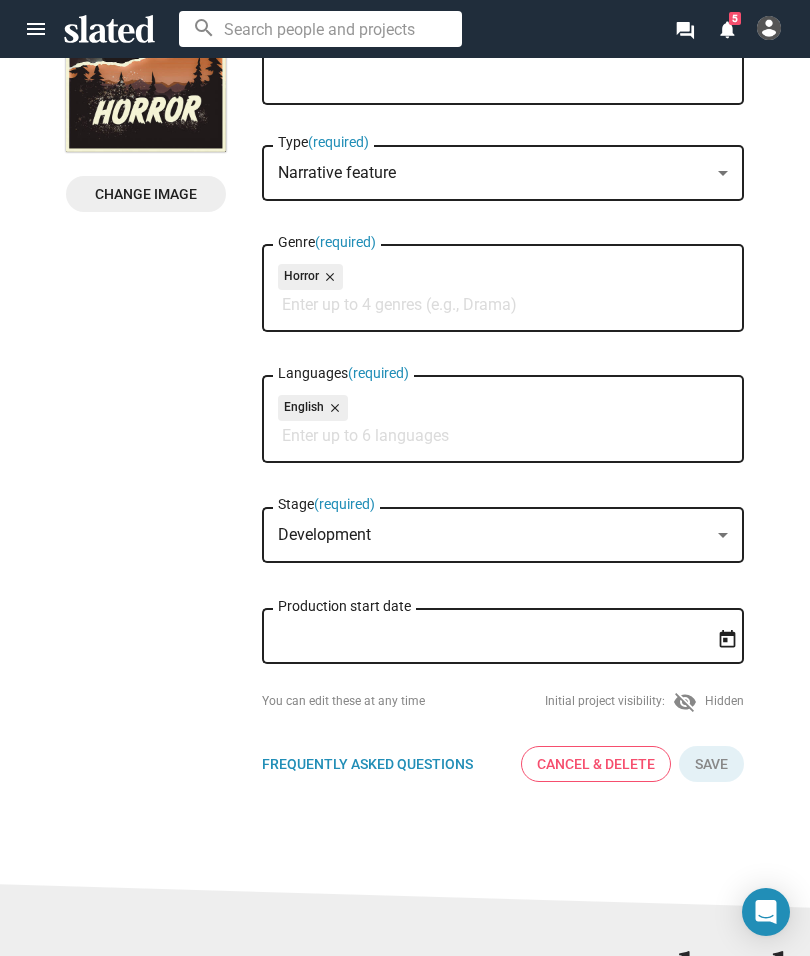 scroll, scrollTop: 232, scrollLeft: 0, axis: vertical 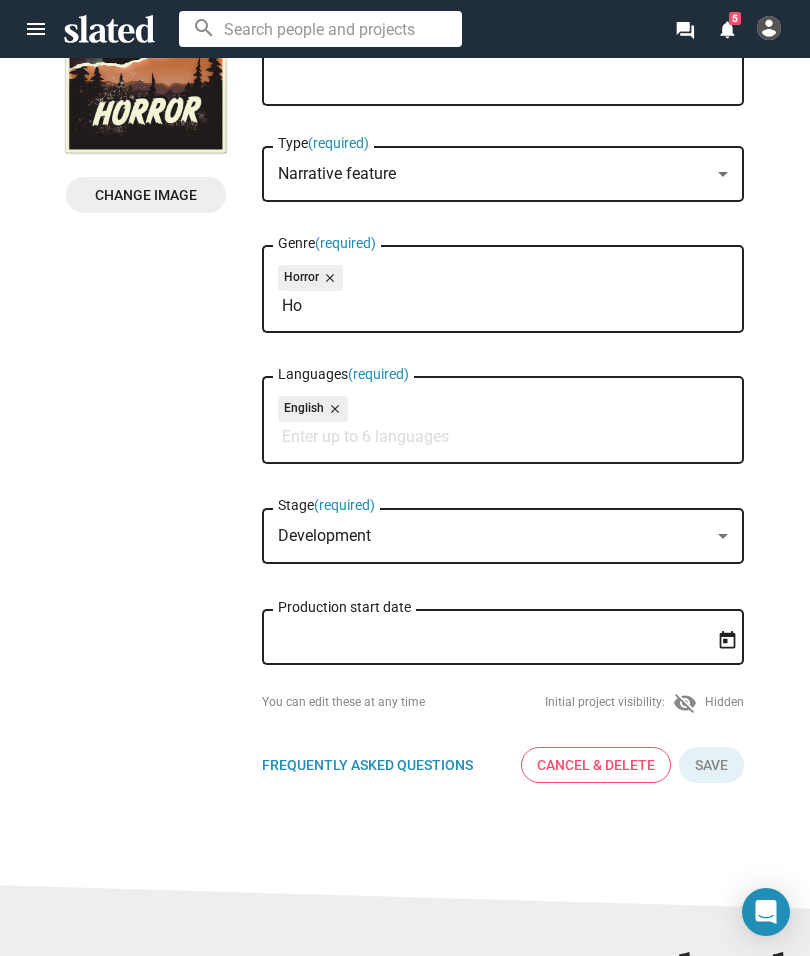 type on "H" 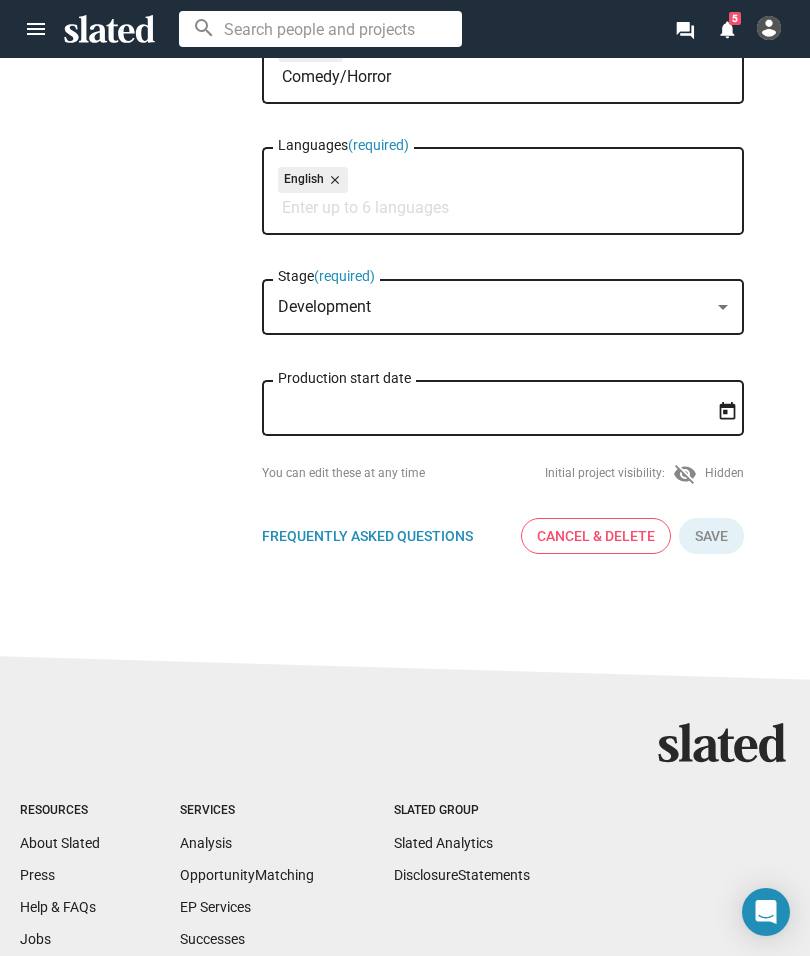 scroll, scrollTop: 463, scrollLeft: 0, axis: vertical 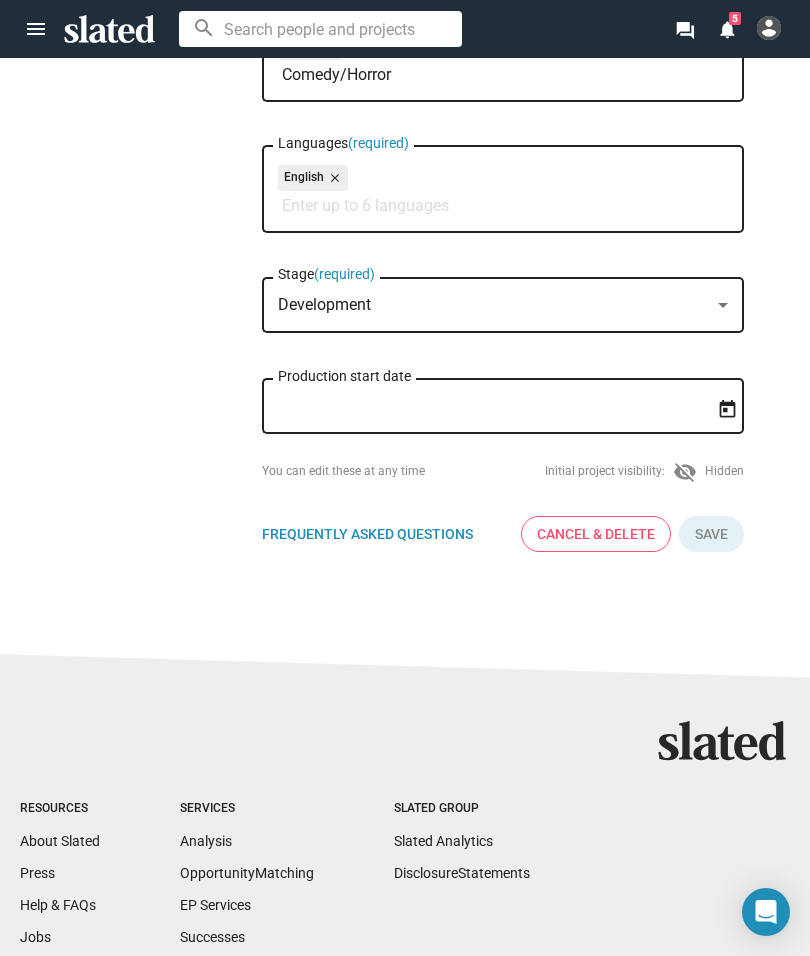 type on "Comedy/Horror" 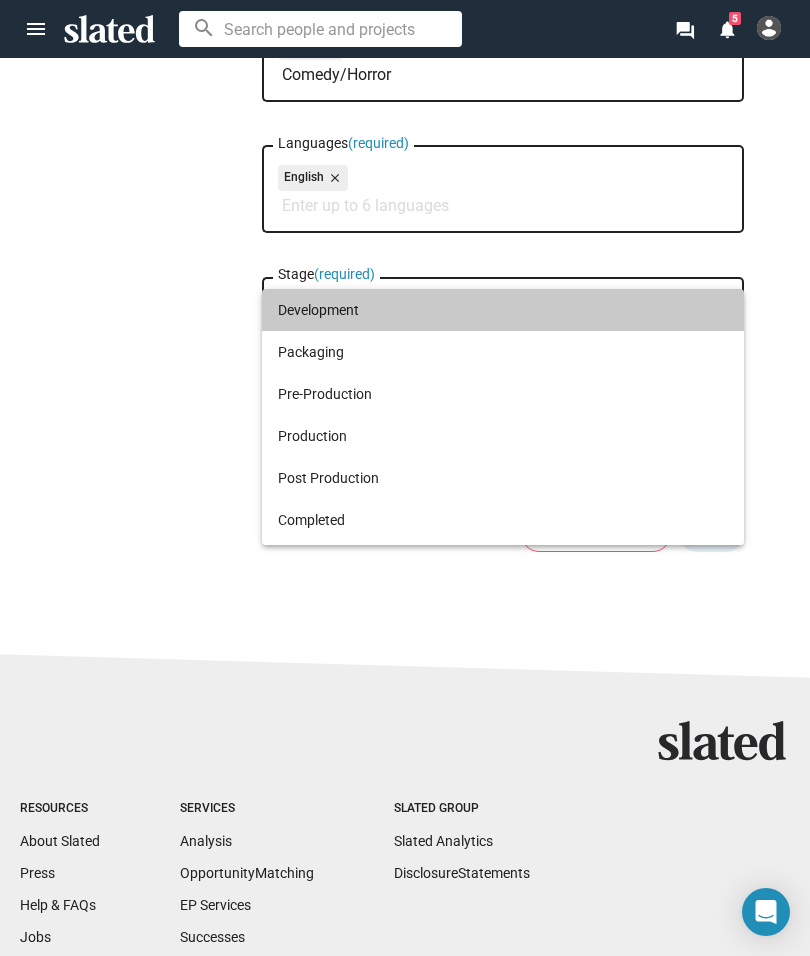 click on "Development" at bounding box center (503, 310) 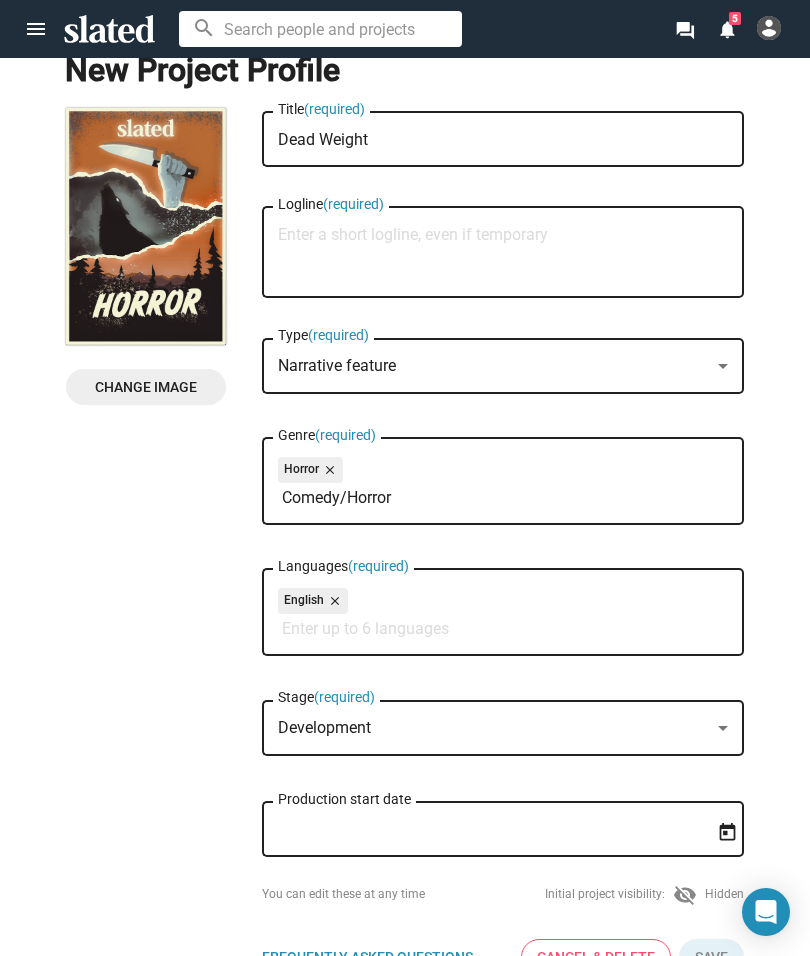 scroll, scrollTop: 1, scrollLeft: 0, axis: vertical 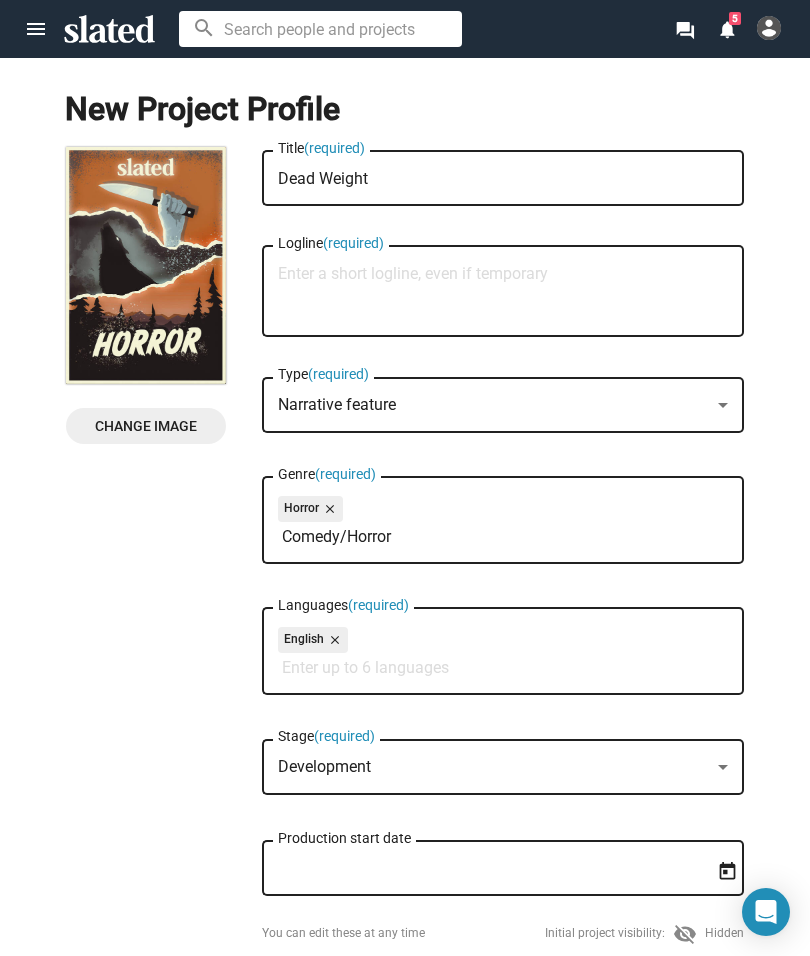 click on "Logline  (required)" at bounding box center [503, 292] 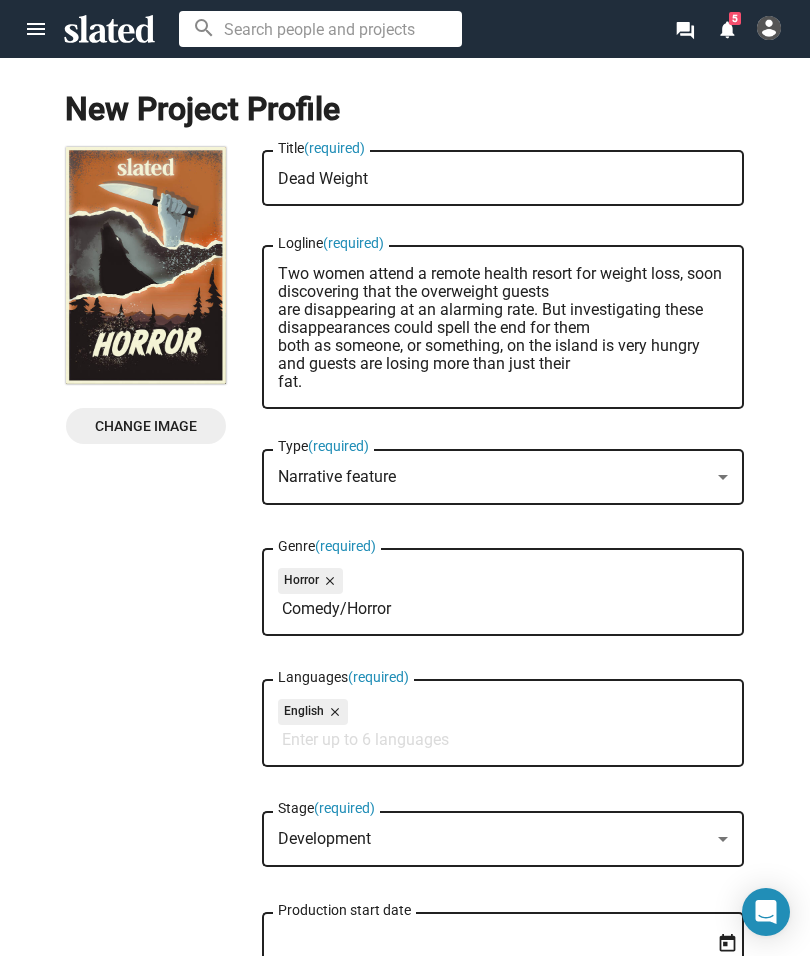 click on "Two women attend a remote health resort for weight loss, soon discovering that the overweight guests
are disappearing at an alarming rate. But investigating these disappearances could spell the end for them
both as someone, or something, on the island is very hungry and guests are losing more than just their
fat." at bounding box center (503, 328) 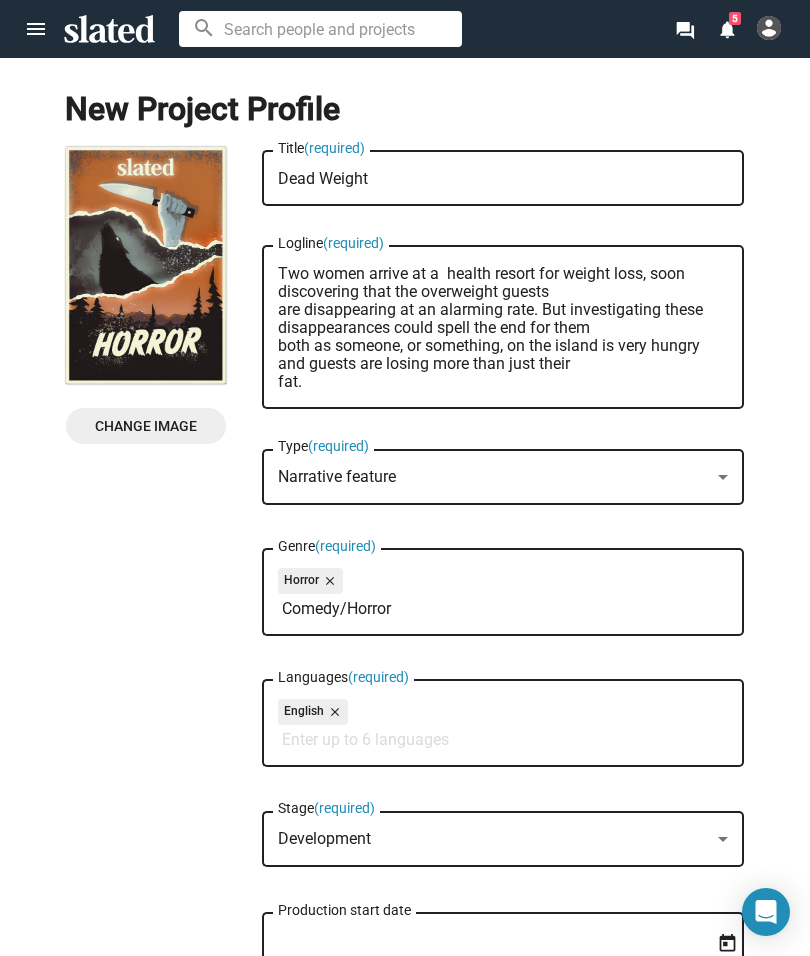 click on "Two women arrive at a  health resort for weight loss, soon discovering that the overweight guests
are disappearing at an alarming rate. But investigating these disappearances could spell the end for them
both as someone, or something, on the island is very hungry and guests are losing more than just their
fat." at bounding box center (503, 328) 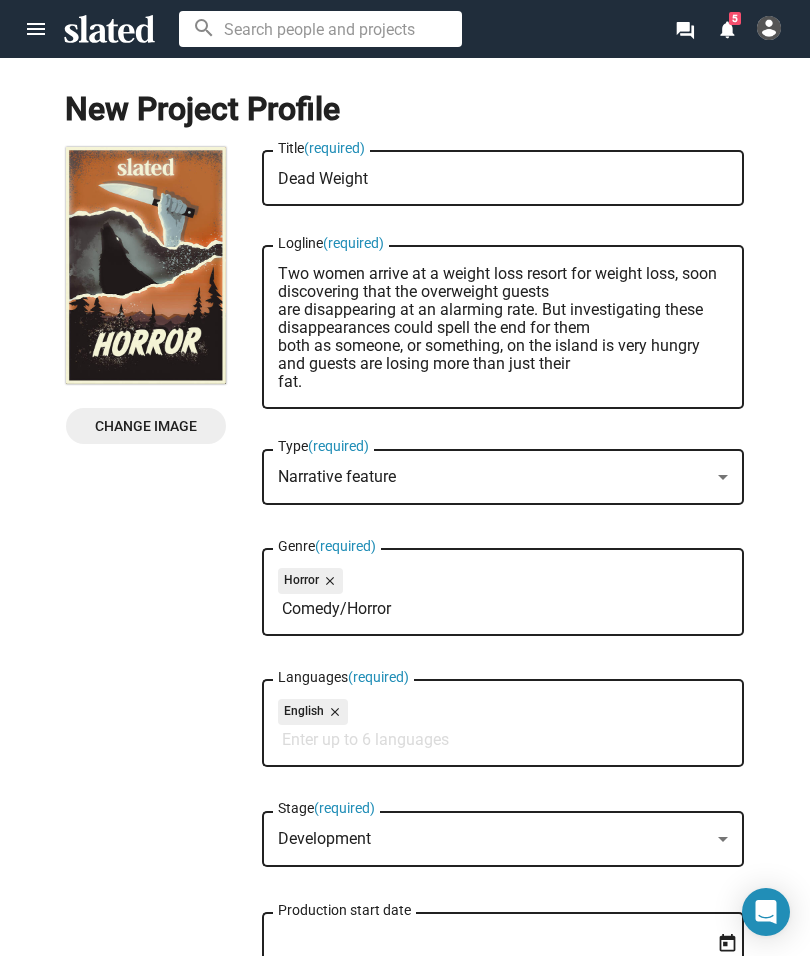 click on "Two women arrive at a weight loss resort for weight loss, soon discovering that the overweight guests
are disappearing at an alarming rate. But investigating these disappearances could spell the end for them
both as someone, or something, on the island is very hungry and guests are losing more than just their
fat." at bounding box center [503, 328] 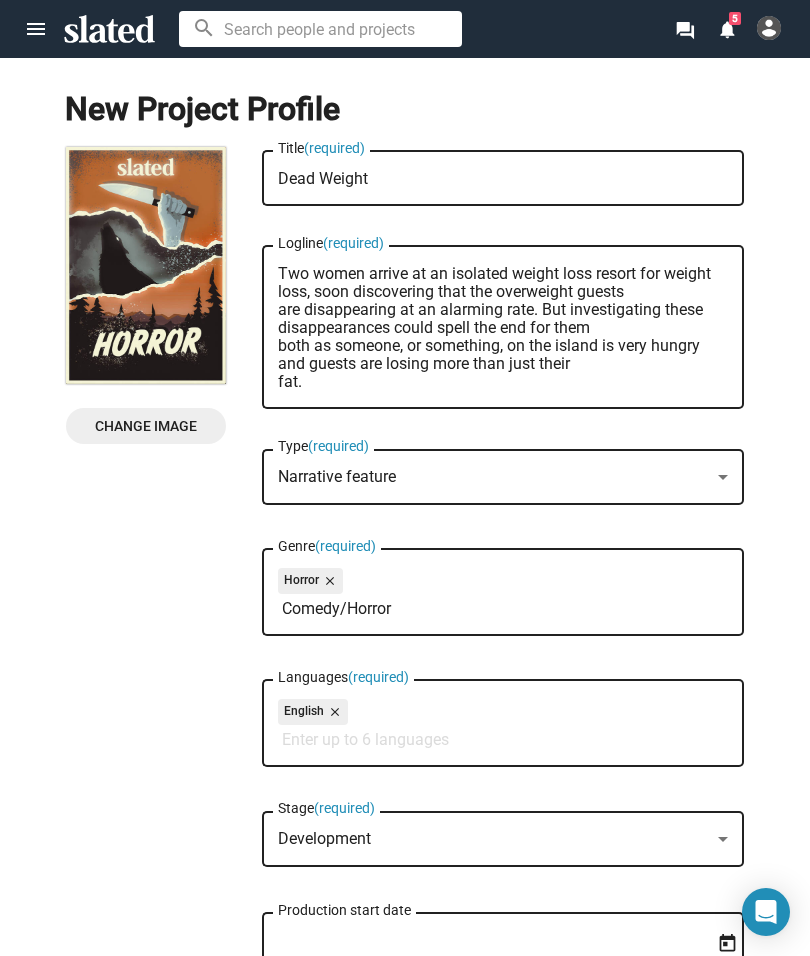 click on "Two women arrive at an isolated weight loss resort for weight loss, soon discovering that the overweight guests
are disappearing at an alarming rate. But investigating these disappearances could spell the end for them
both as someone, or something, on the island is very hungry and guests are losing more than just their
fat." at bounding box center [503, 328] 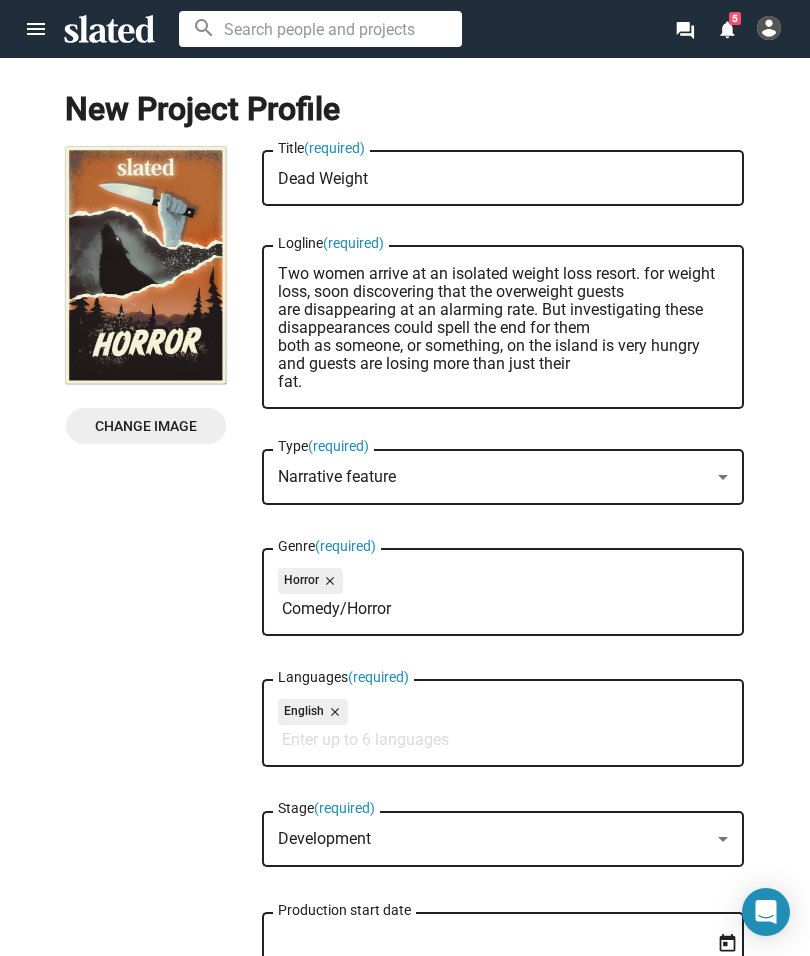 click on "Two women arrive at an isolated weight loss resort. for weight loss, soon discovering that the overweight guests
are disappearing at an alarming rate. But investigating these disappearances could spell the end for them
both as someone, or something, on the island is very hungry and guests are losing more than just their
fat." at bounding box center (503, 328) 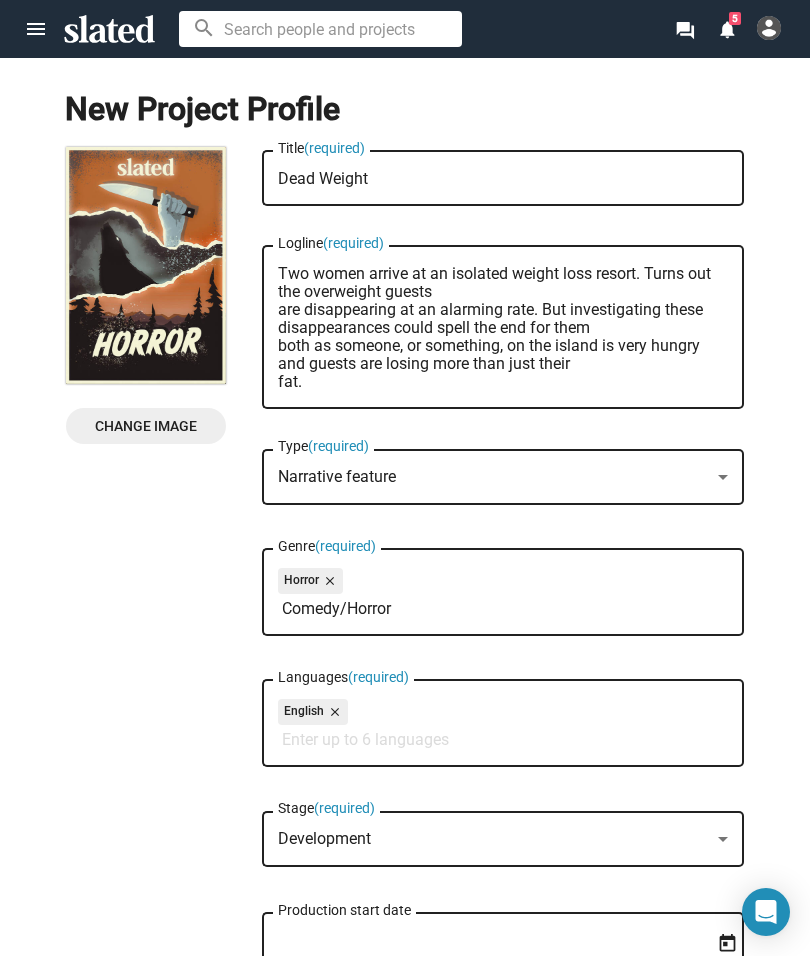 click on "Two women arrive at an isolated weight loss resort. Turns out the overweight guests
are disappearing at an alarming rate. But investigating these disappearances could spell the end for them
both as someone, or something, on the island is very hungry and guests are losing more than just their
fat." at bounding box center (503, 328) 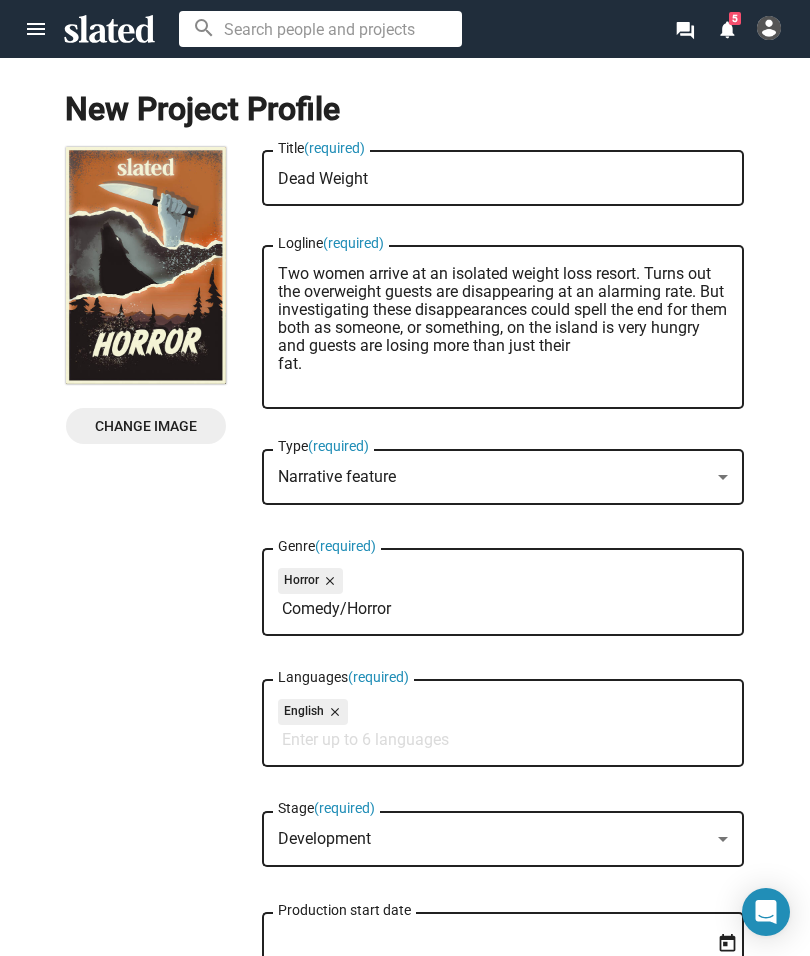 click on "Two women arrive at an isolated weight loss resort. Turns out the overweight guests are disappearing at an alarming rate. But investigating these disappearances could spell the end for them
both as someone, or something, on the island is very hungry and guests are losing more than just their
fat." at bounding box center [503, 328] 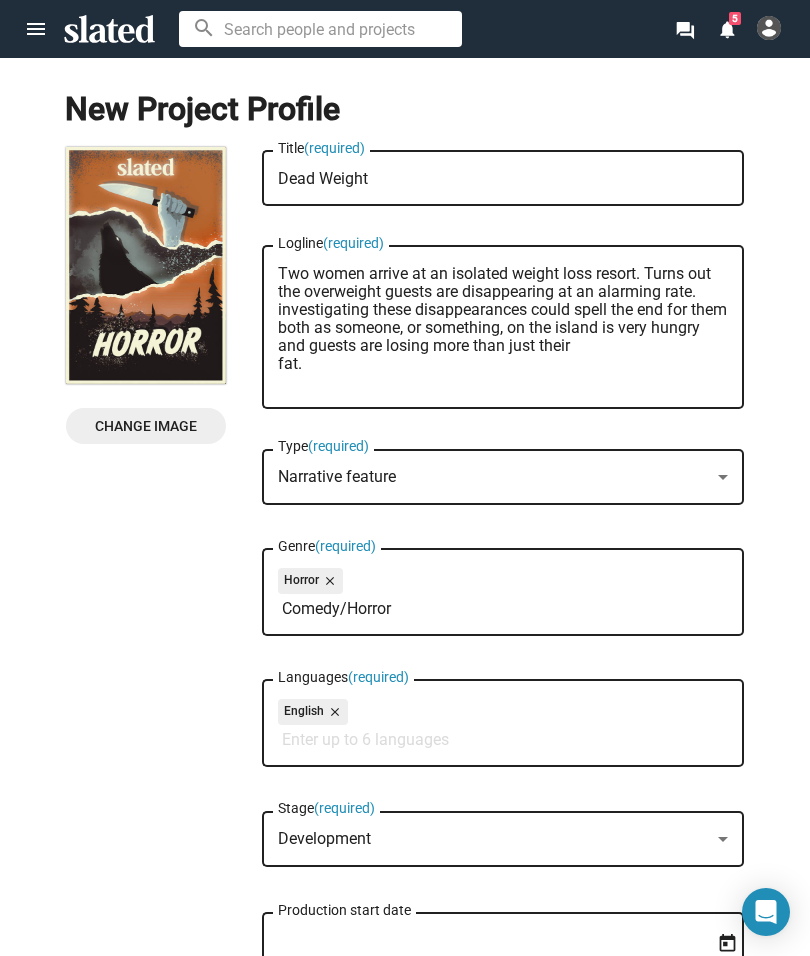 click on "Two women arrive at an isolated weight loss resort. Turns out the overweight guests are disappearing at an alarming rate.  investigating these disappearances could spell the end for them
both as someone, or something, on the island is very hungry and guests are losing more than just their
fat." at bounding box center (503, 328) 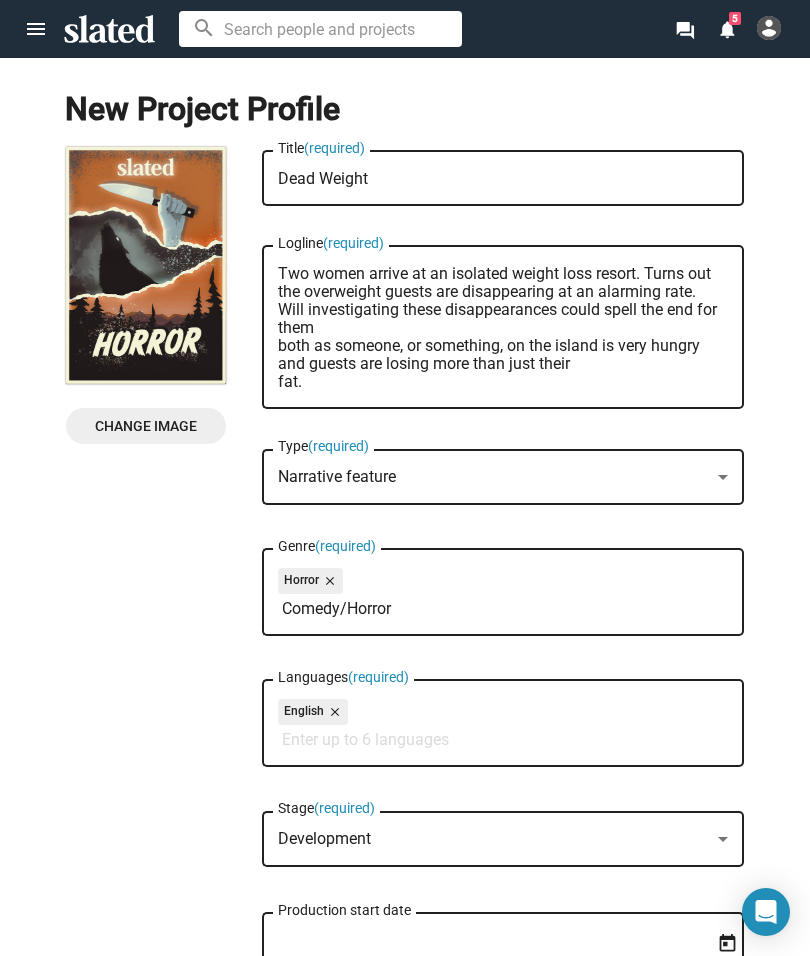 click on "Two women arrive at an isolated weight loss resort. Turns out the overweight guests are disappearing at an alarming rate.  Will investigating these disappearances could spell the end for them
both as someone, or something, on the island is very hungry and guests are losing more than just their
fat." at bounding box center (503, 328) 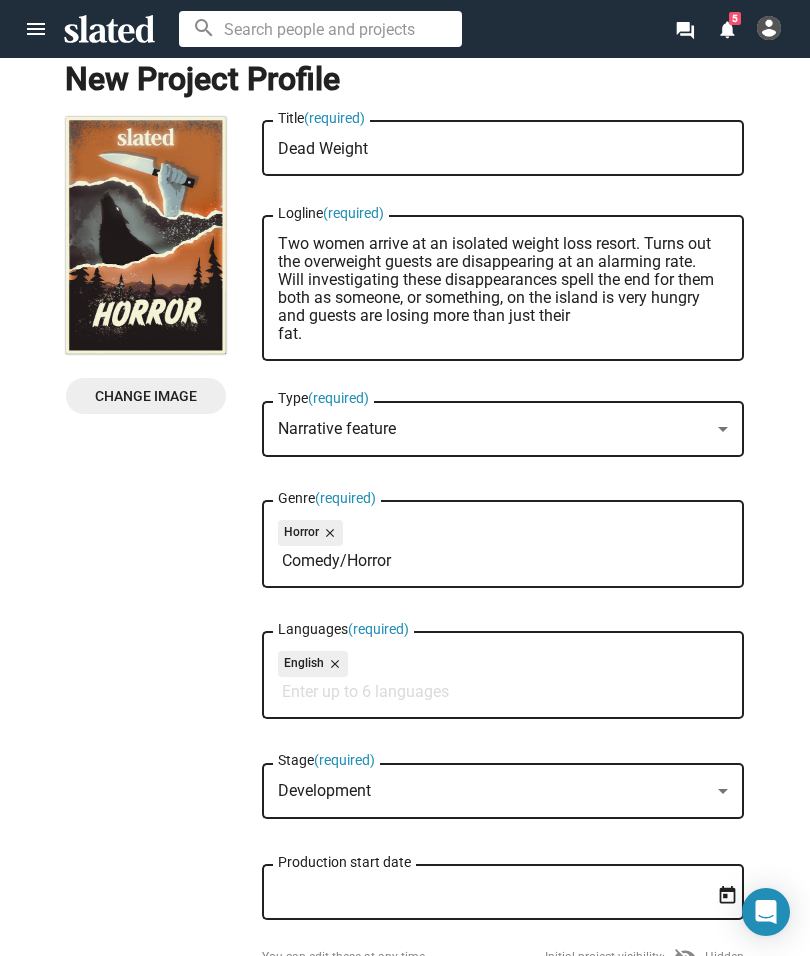 scroll, scrollTop: 51, scrollLeft: 0, axis: vertical 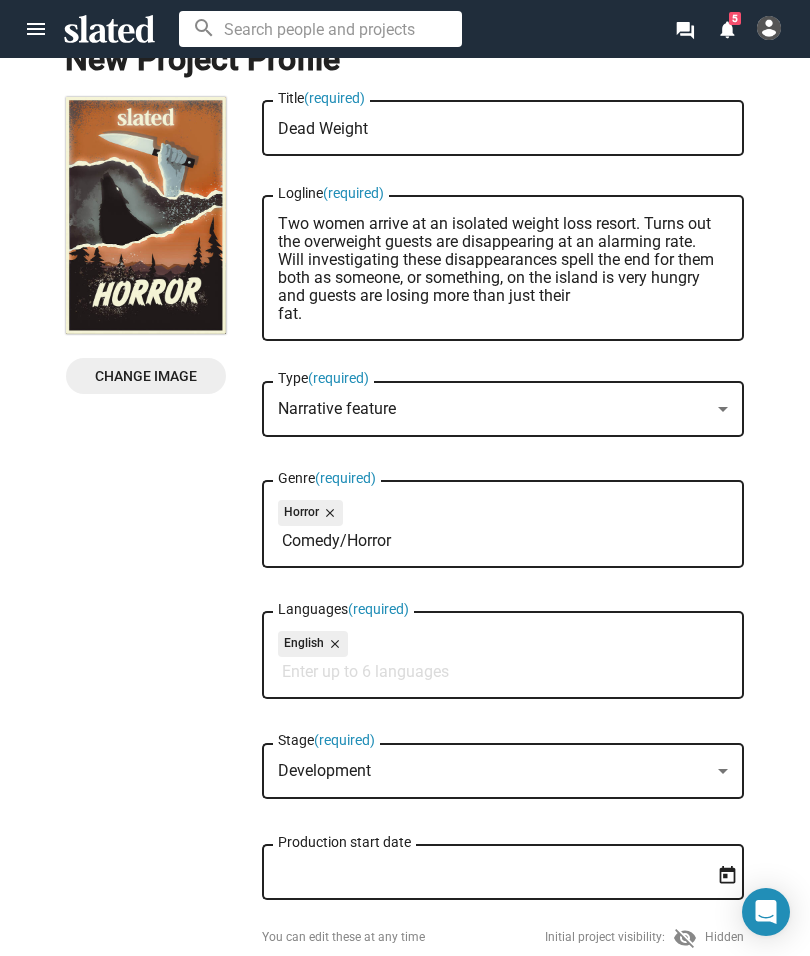 click on "Two women arrive at an isolated weight loss resort. Turns out the overweight guests are disappearing at an alarming rate.  Will investigating these disappearances spell the end for them
both as someone, or something, on the island is very hungry and guests are losing more than just their
fat." at bounding box center [503, 269] 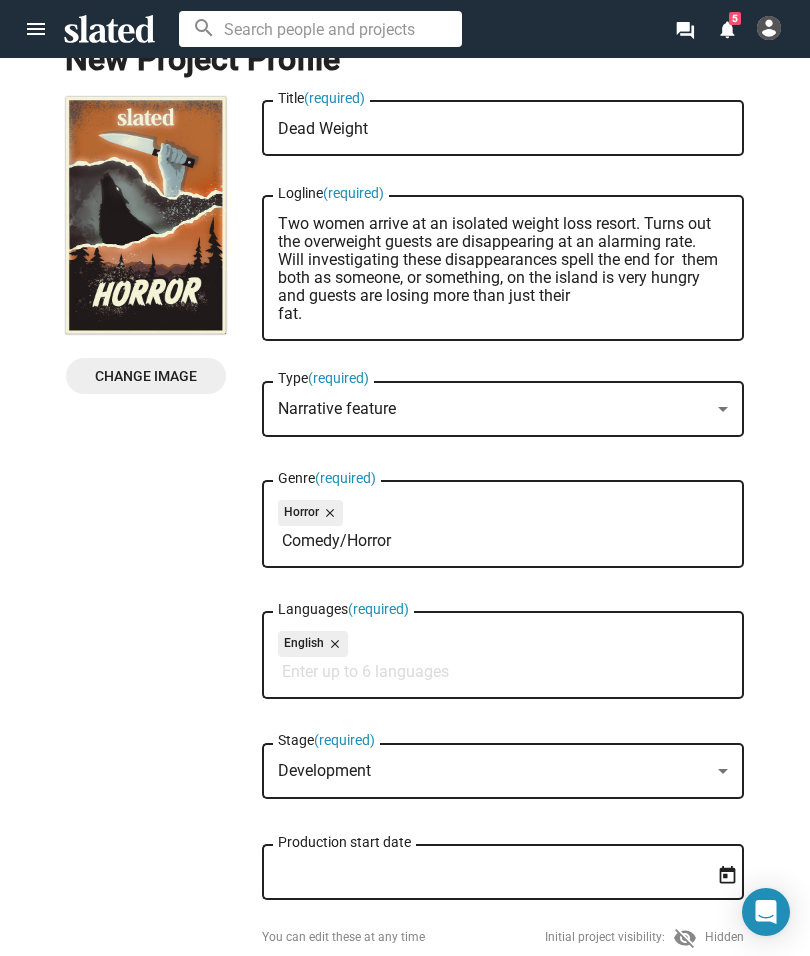 click on "Two women arrive at an isolated weight loss resort. Turns out the overweight guests are disappearing at an alarming rate.  Will investigating these disappearances spell the end for  them
both as someone, or something, on the island is very hungry and guests are losing more than just their
fat." at bounding box center (503, 269) 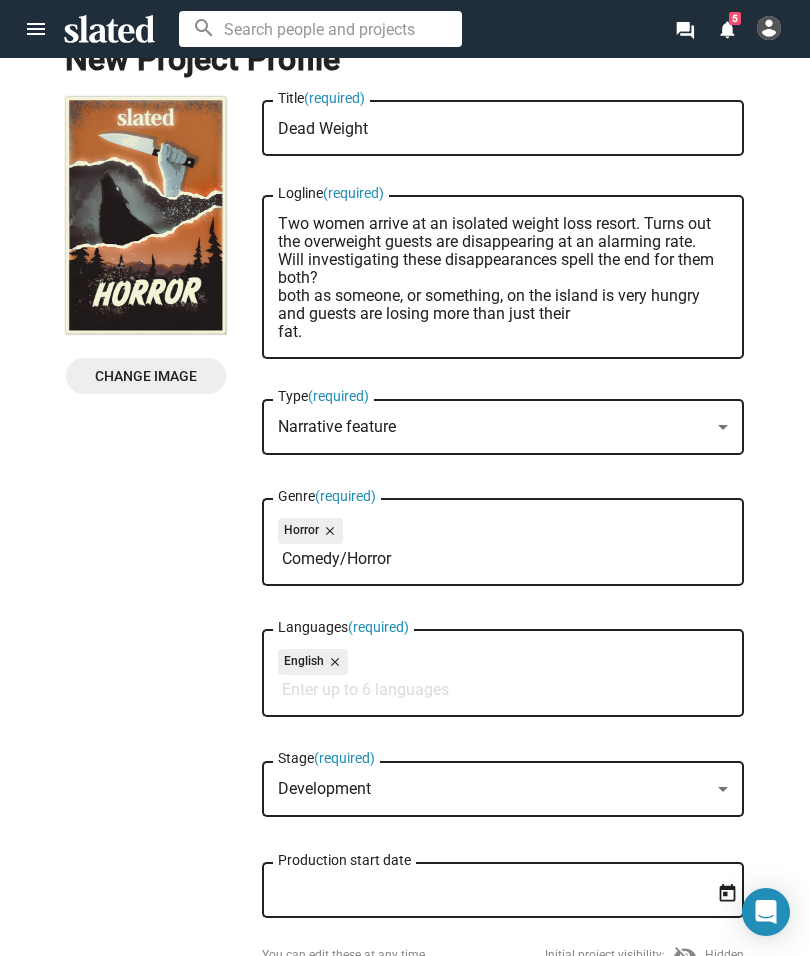 scroll, scrollTop: 0, scrollLeft: 0, axis: both 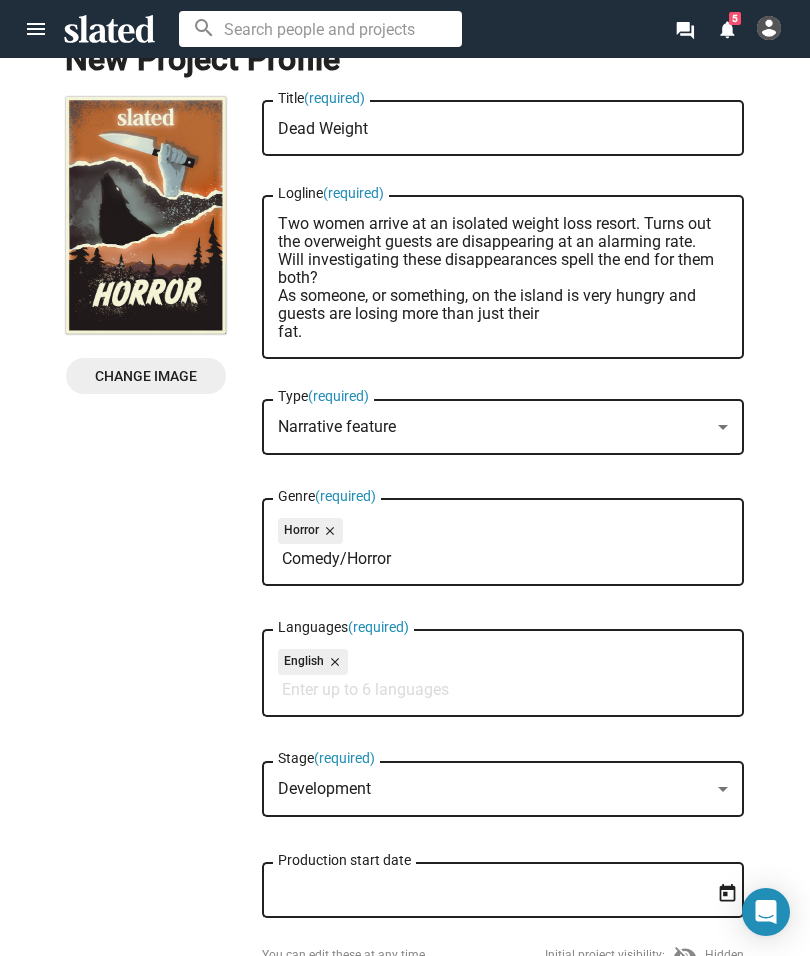 click on "Two women arrive at an isolated weight loss resort. Turns out the overweight guests are disappearing at an alarming rate.  Will investigating these disappearances spell the end for them both?
As someone, or something, on the island is very hungry and guests are losing more than just their
fat." at bounding box center [503, 278] 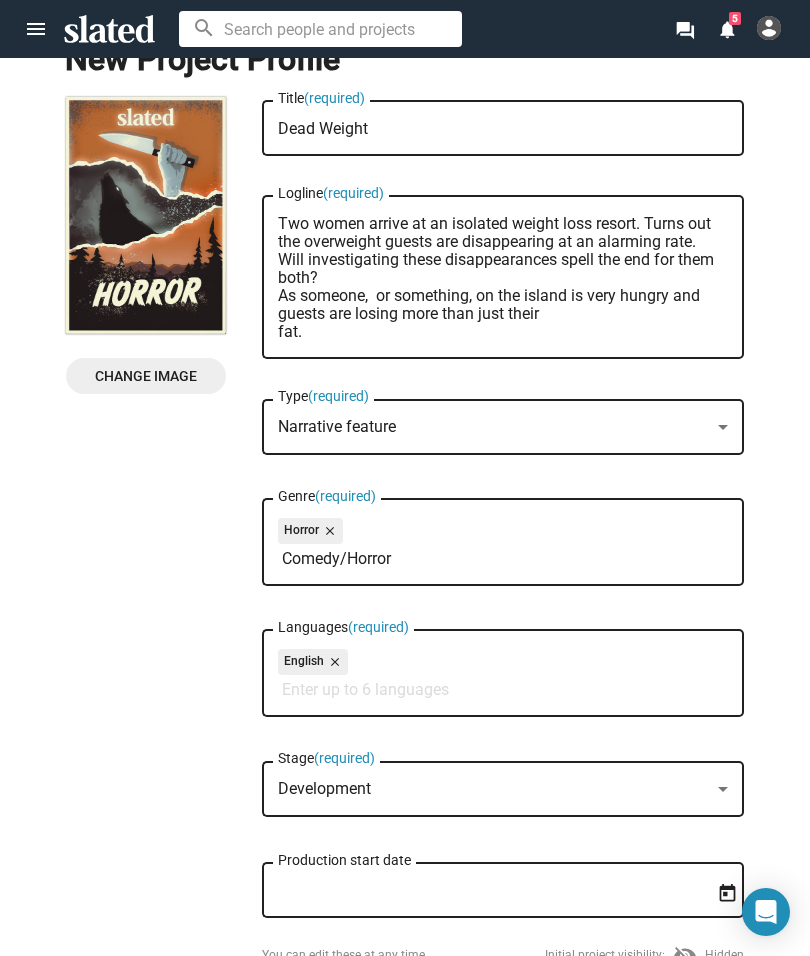 scroll, scrollTop: 0, scrollLeft: 0, axis: both 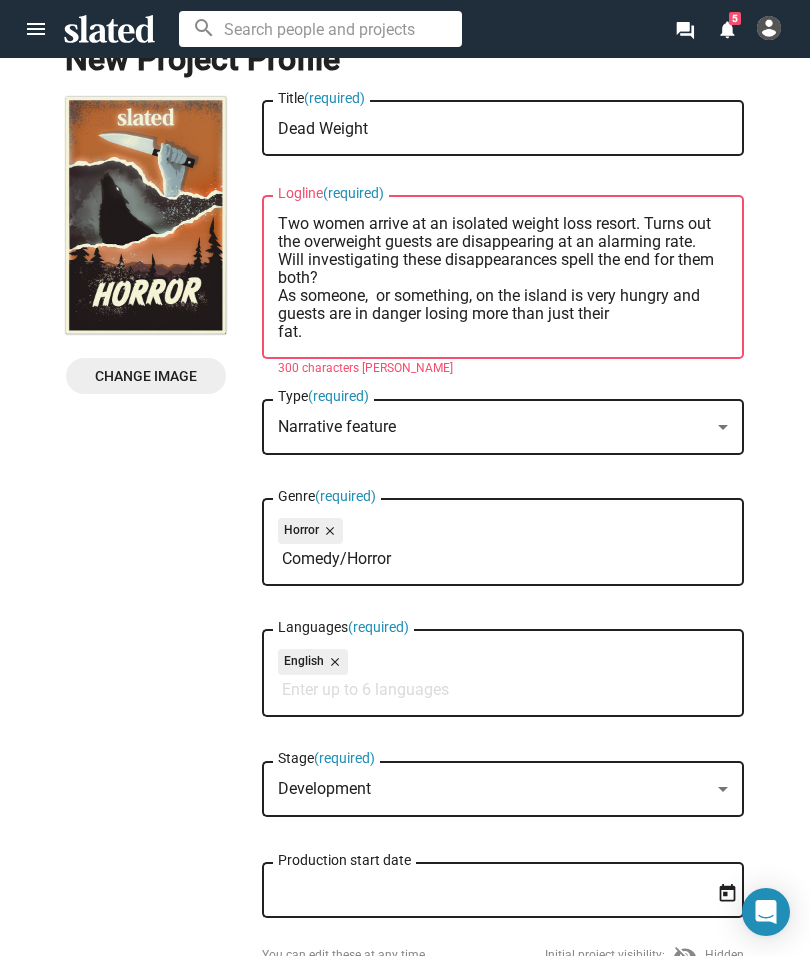 click on "Two women arrive at an isolated weight loss resort. Turns out the overweight guests are disappearing at an alarming rate.  Will investigating these disappearances spell the end for them both?
As someone,  or something, on the island is very hungry and guests are in danger losing more than just their
fat." at bounding box center [503, 278] 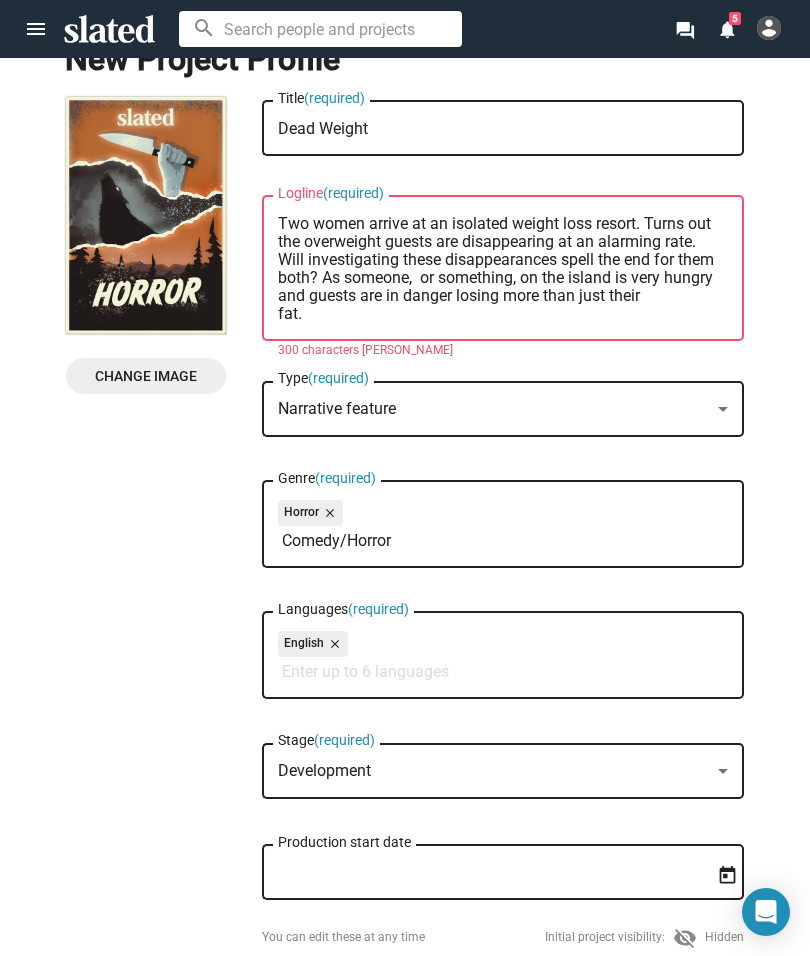 scroll, scrollTop: 0, scrollLeft: 0, axis: both 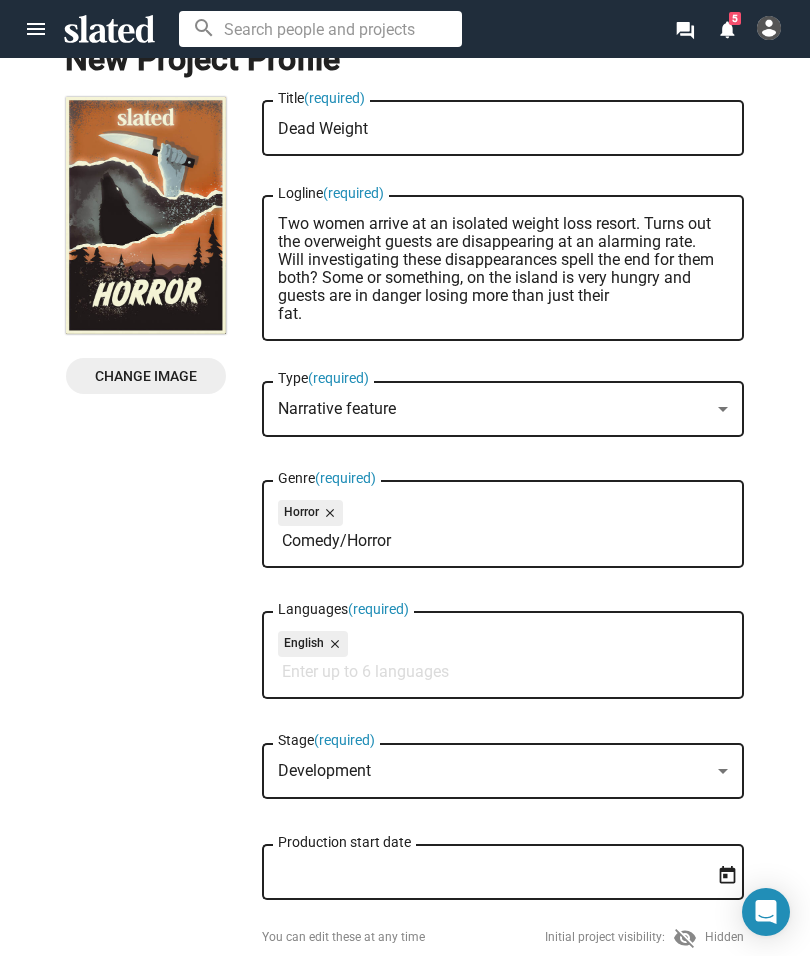 click on "Two women arrive at an isolated weight loss resort. Turns out the overweight guests are disappearing at an alarming rate.  Will investigating these disappearances spell the end for them both? Some or something, on the island is very hungry and guests are in danger losing more than just their
fat." at bounding box center (503, 269) 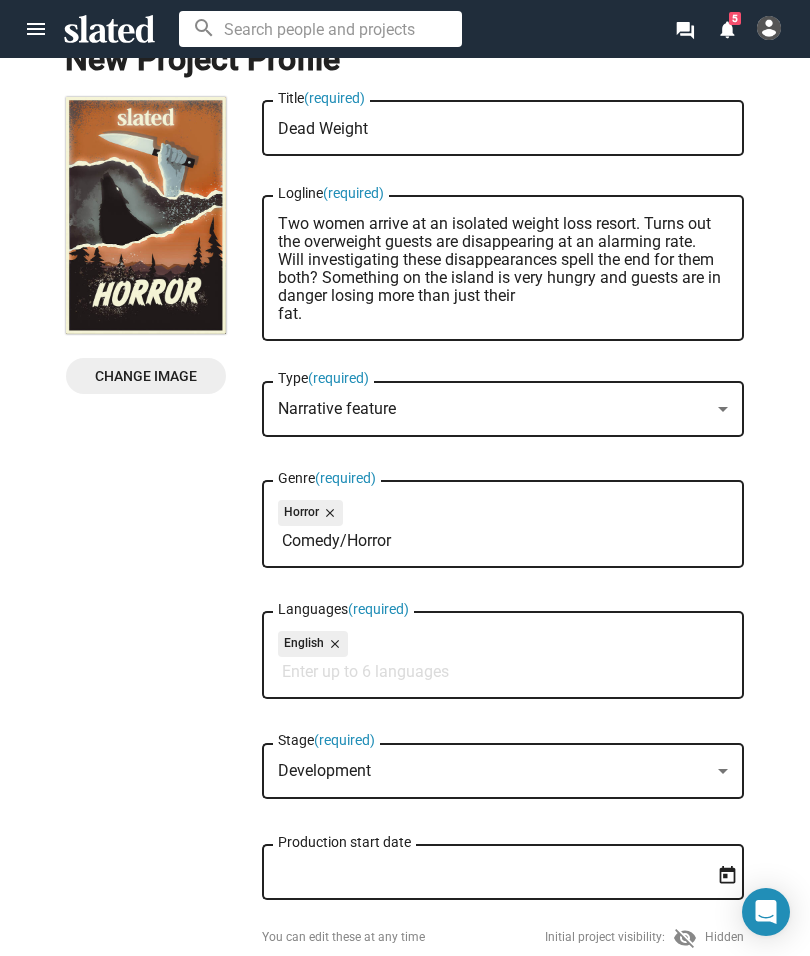 scroll, scrollTop: 0, scrollLeft: 0, axis: both 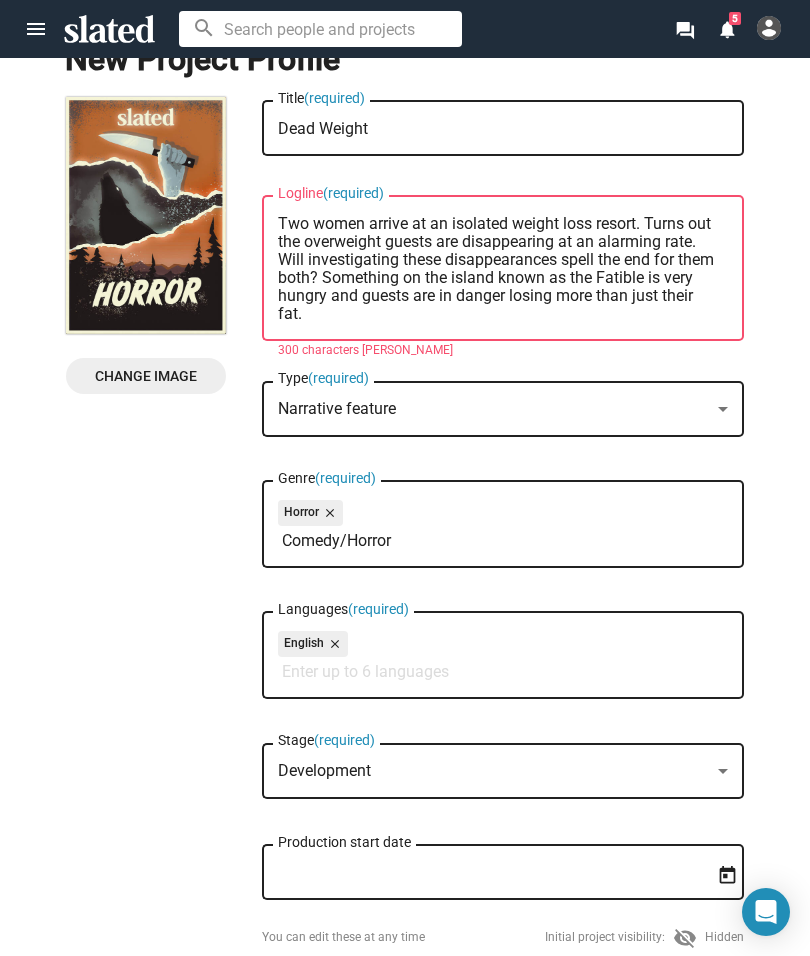 click on "Two women arrive at an isolated weight loss resort. Turns out the overweight guests are disappearing at an alarming rate.  Will investigating these disappearances spell the end for them both? Something on the island known as the Fatible is very hungry and guests are in danger losing more than just their
fat." at bounding box center [503, 269] 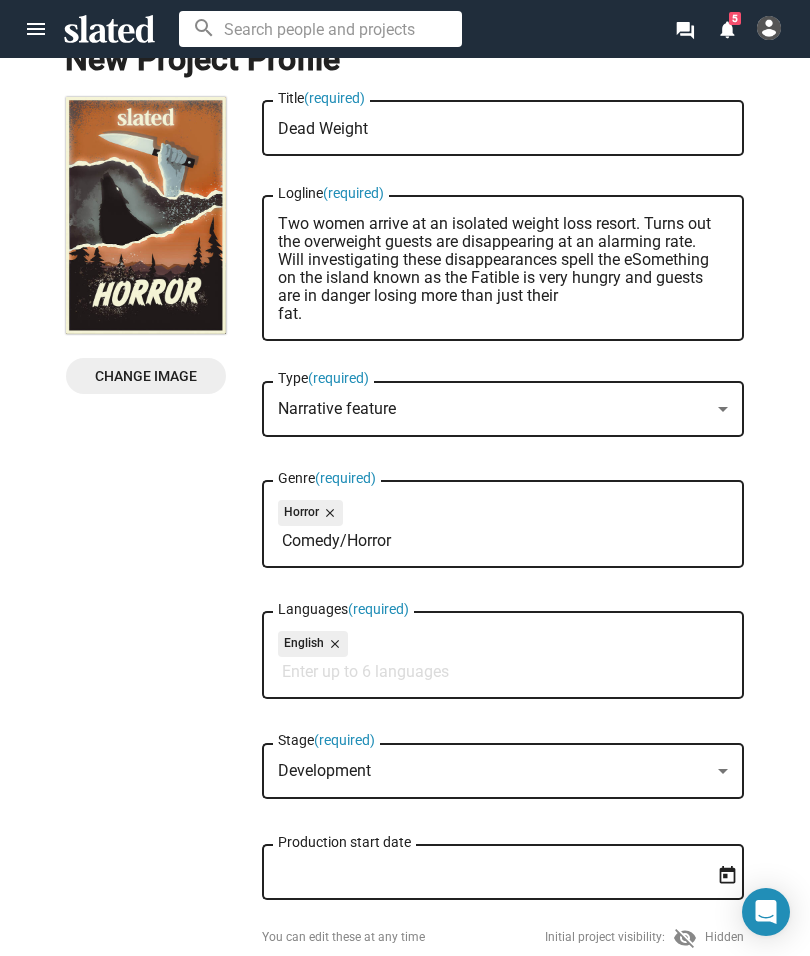 scroll, scrollTop: 0, scrollLeft: 0, axis: both 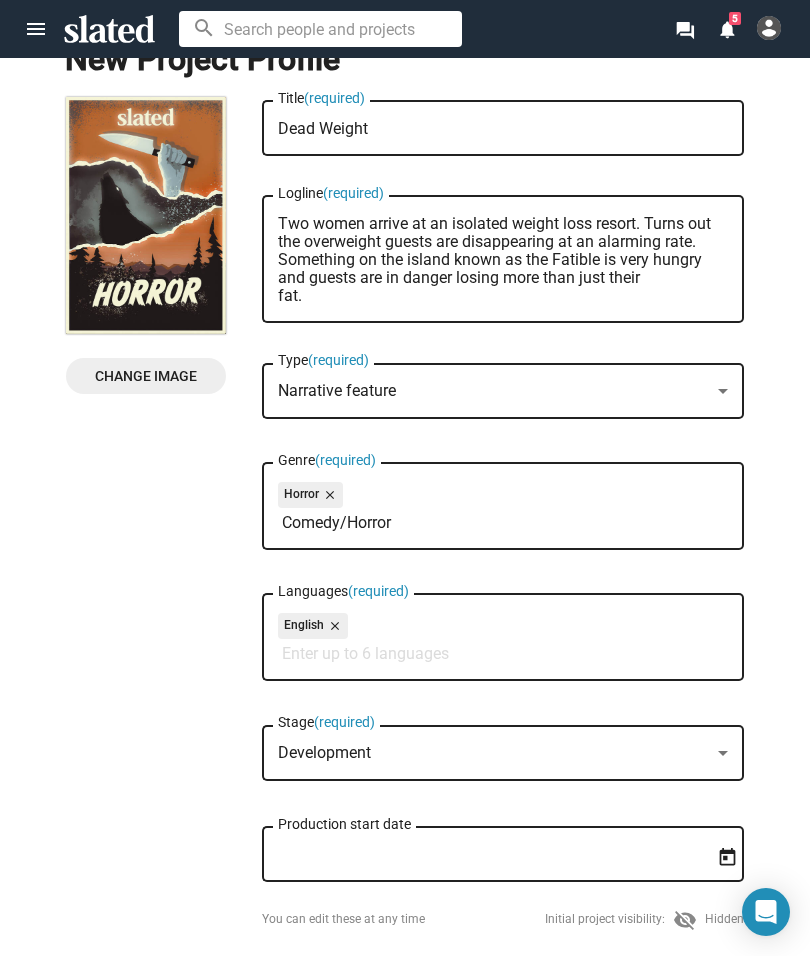 click on "Two women arrive at an isolated weight loss resort. Turns out the overweight guests are disappearing at an alarming rate.  Something on the island known as the Fatible is very hungry and guests are in danger losing more than just their
fat." at bounding box center [503, 260] 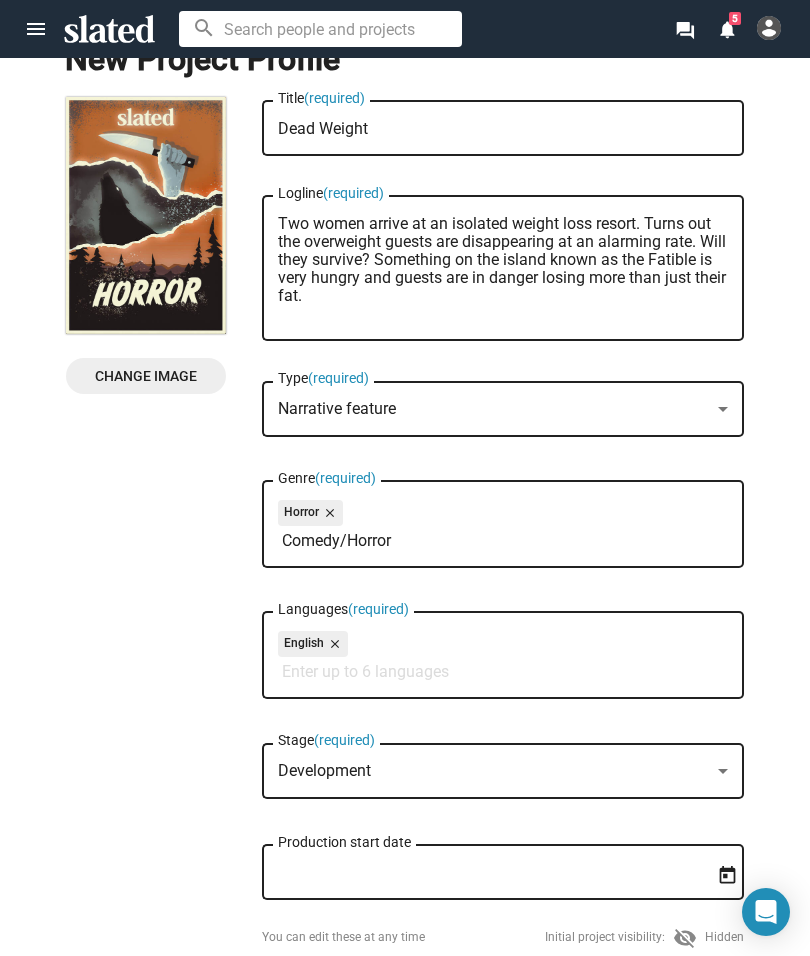 click on "Two women arrive at an isolated weight loss resort. Turns out the overweight guests are disappearing at an alarming rate. Will they survive? Something on the island known as the Fatible is very hungry and guests are in danger losing more than just their
fat." at bounding box center [503, 269] 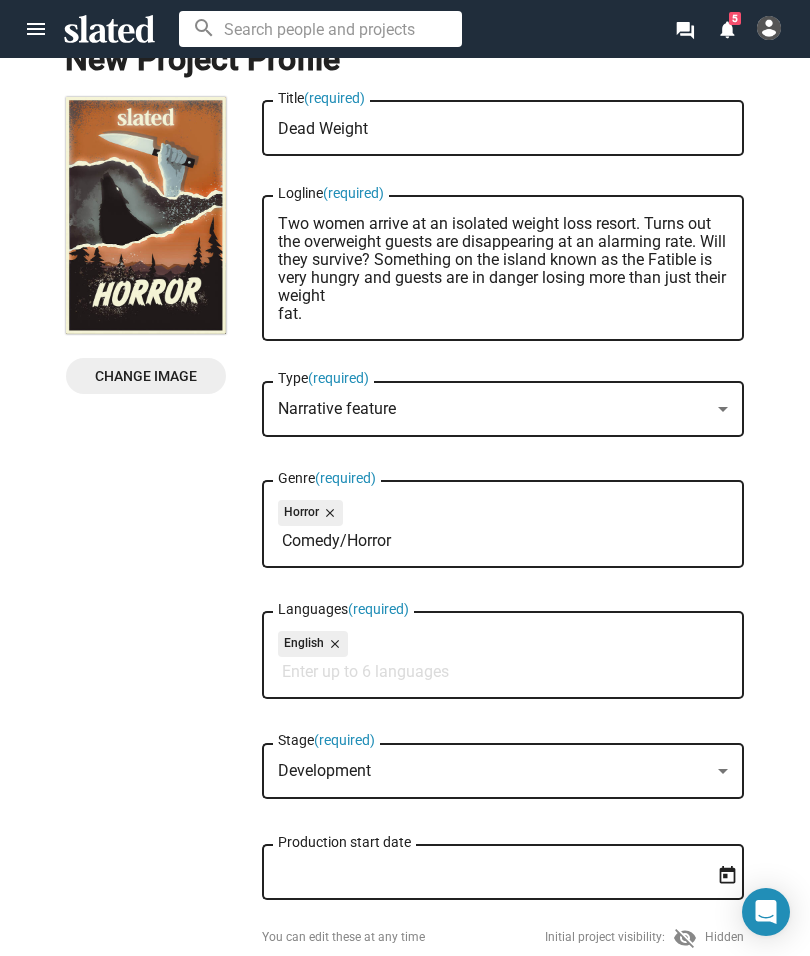scroll, scrollTop: 0, scrollLeft: 0, axis: both 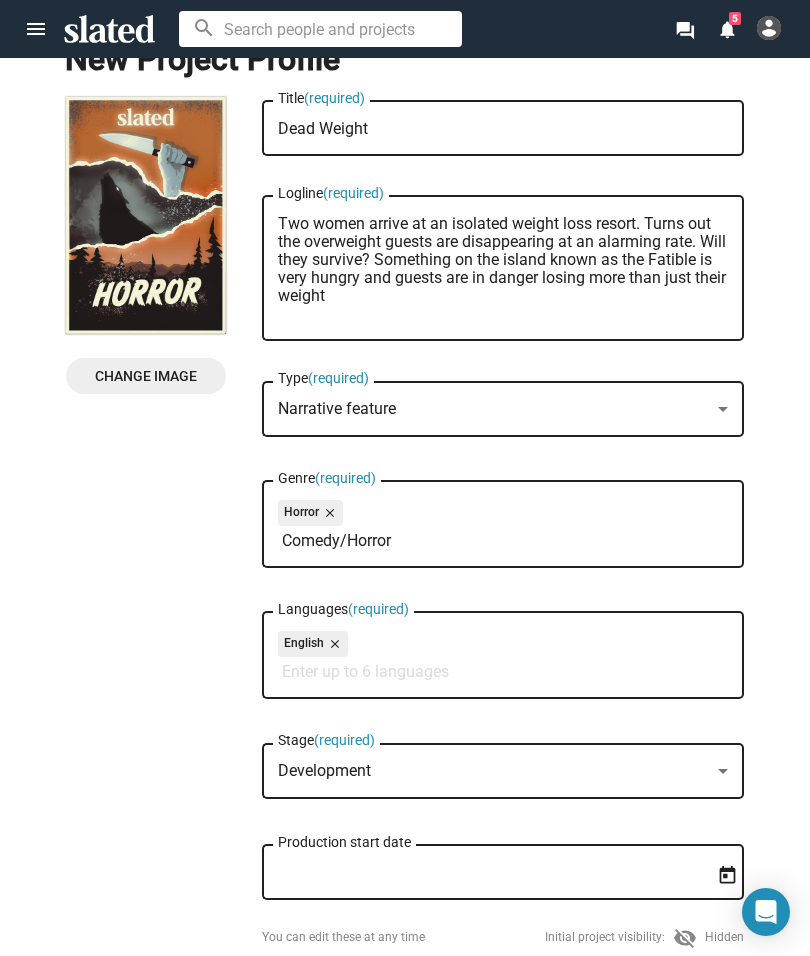 click on "Two women arrive at an isolated weight loss resort. Turns out the overweight guests are disappearing at an alarming rate. Will they survive? Something on the island known as the Fatible is very hungry and guests are in danger losing more than just their weight" at bounding box center (503, 269) 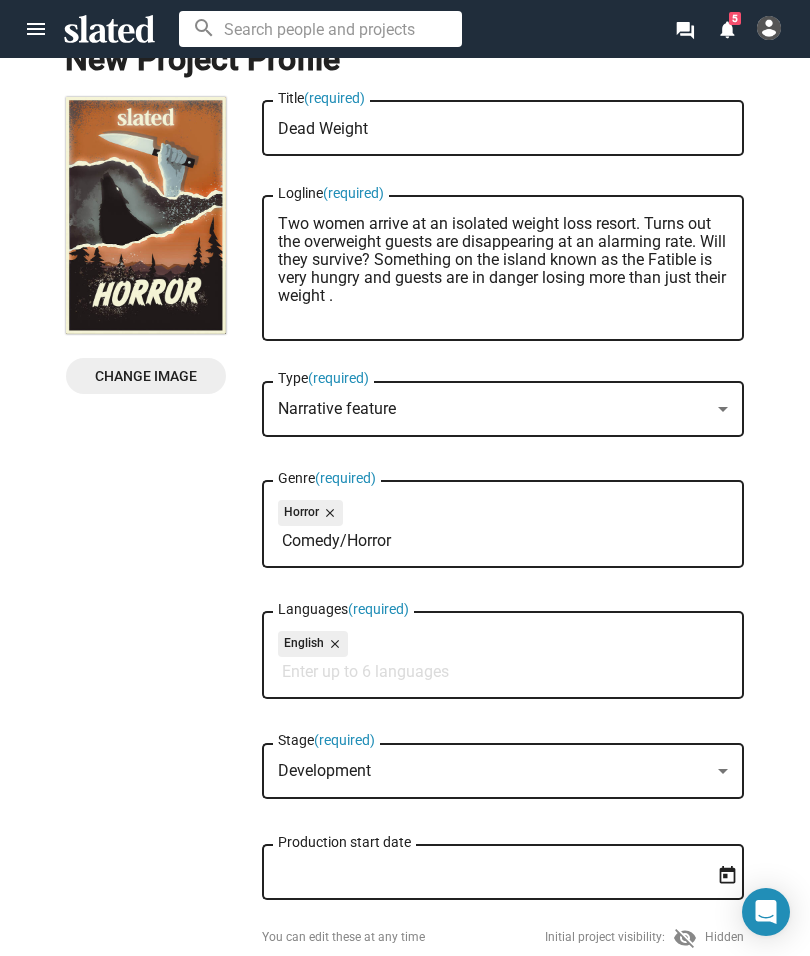 scroll, scrollTop: 0, scrollLeft: 0, axis: both 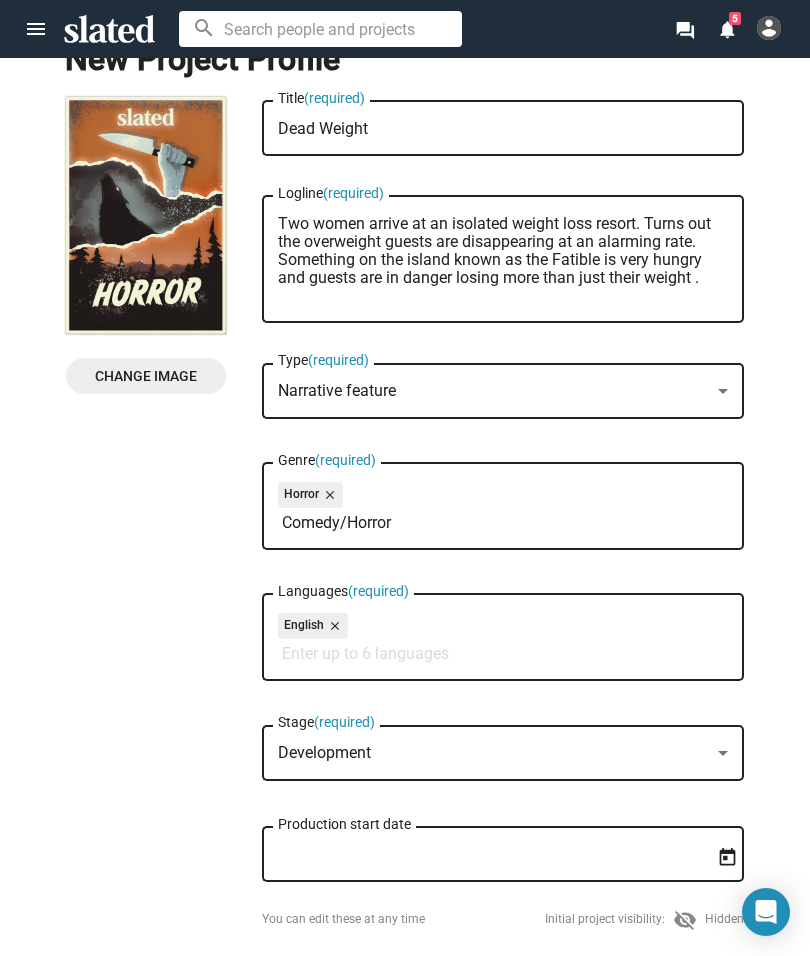 click on "Two women arrive at an isolated weight loss resort. Turns out the overweight guests are disappearing at an alarming rate. Something on the island known as the Fatible is very hungry and guests are in danger losing more than just their weight ." at bounding box center (503, 260) 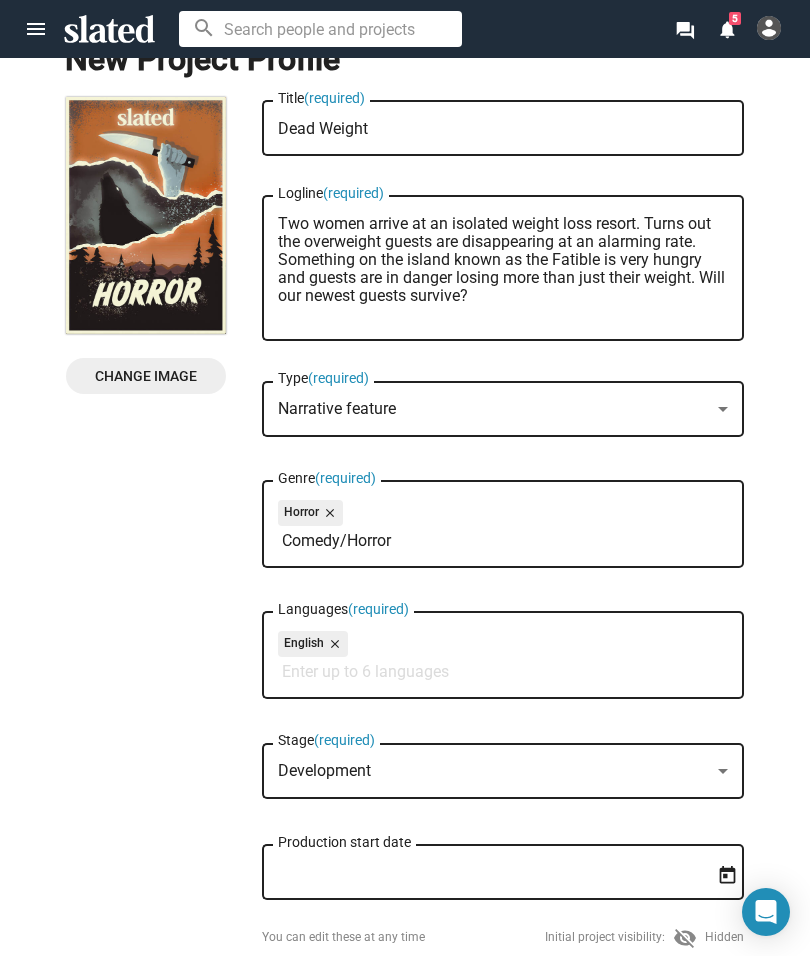 scroll, scrollTop: 0, scrollLeft: 0, axis: both 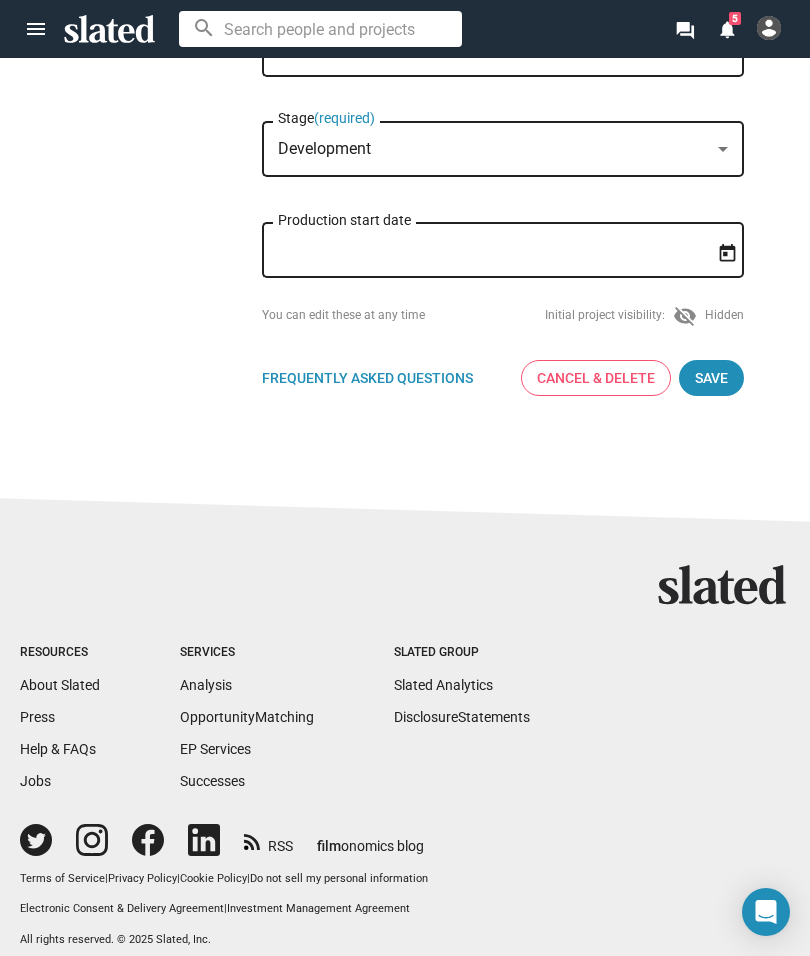 type on "Two women arrive at an isolated weight loss resort. Turns out the overweight guests are disappearing at an alarming rate. Something on the island known as the Fatible is very hungry and guests are in danger losing more than just their weight! Will our newest guests survive?" 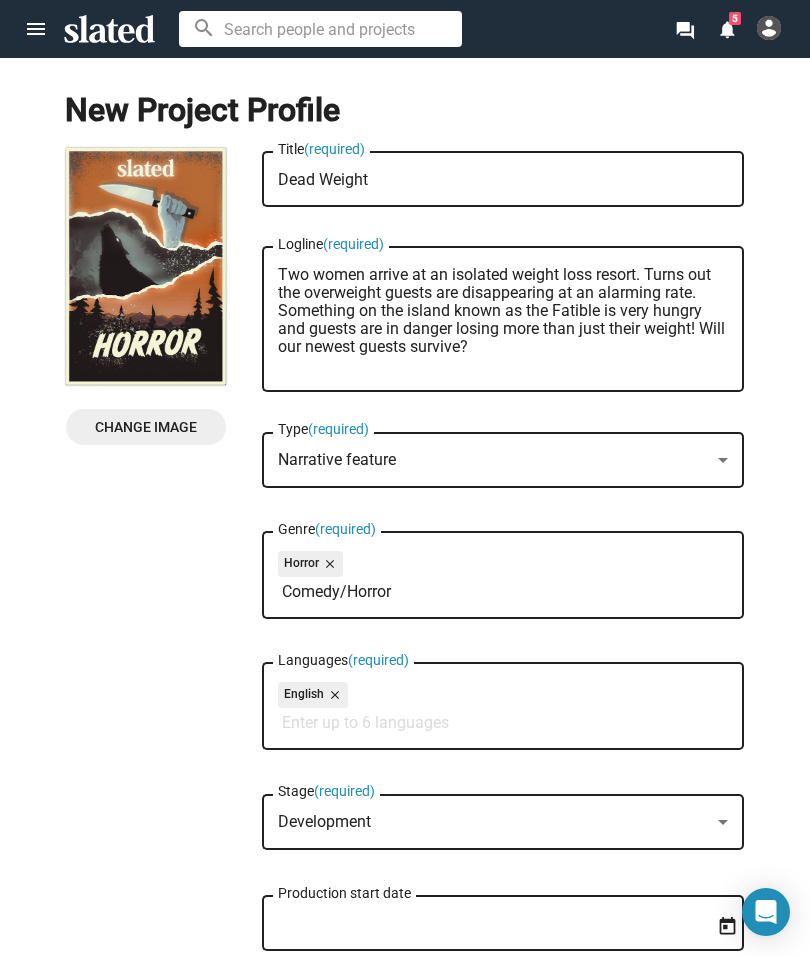 scroll, scrollTop: 0, scrollLeft: 0, axis: both 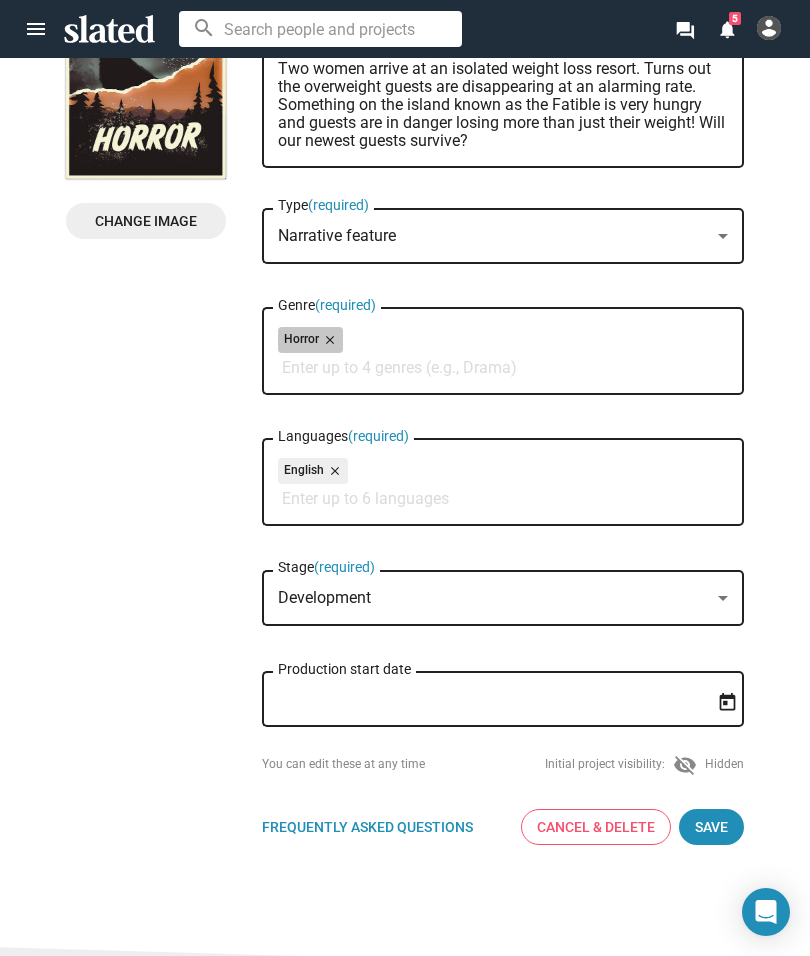 click on "Horror close" at bounding box center [503, 343] 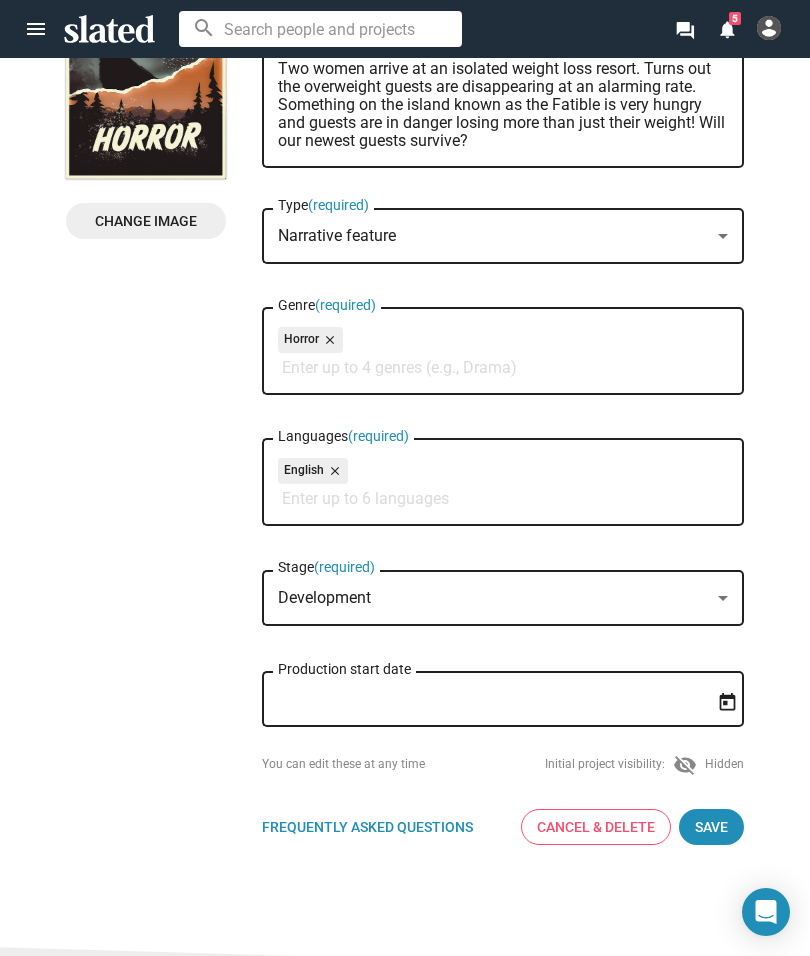 click on "Genre  (required)" at bounding box center (507, 368) 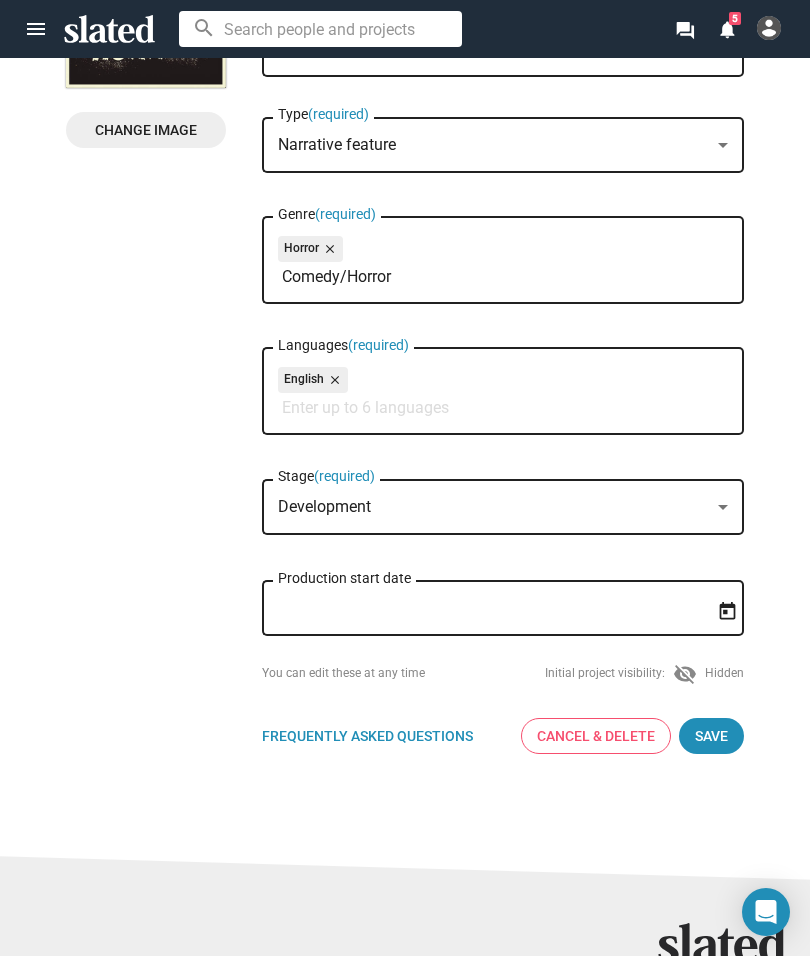 scroll, scrollTop: 337, scrollLeft: 0, axis: vertical 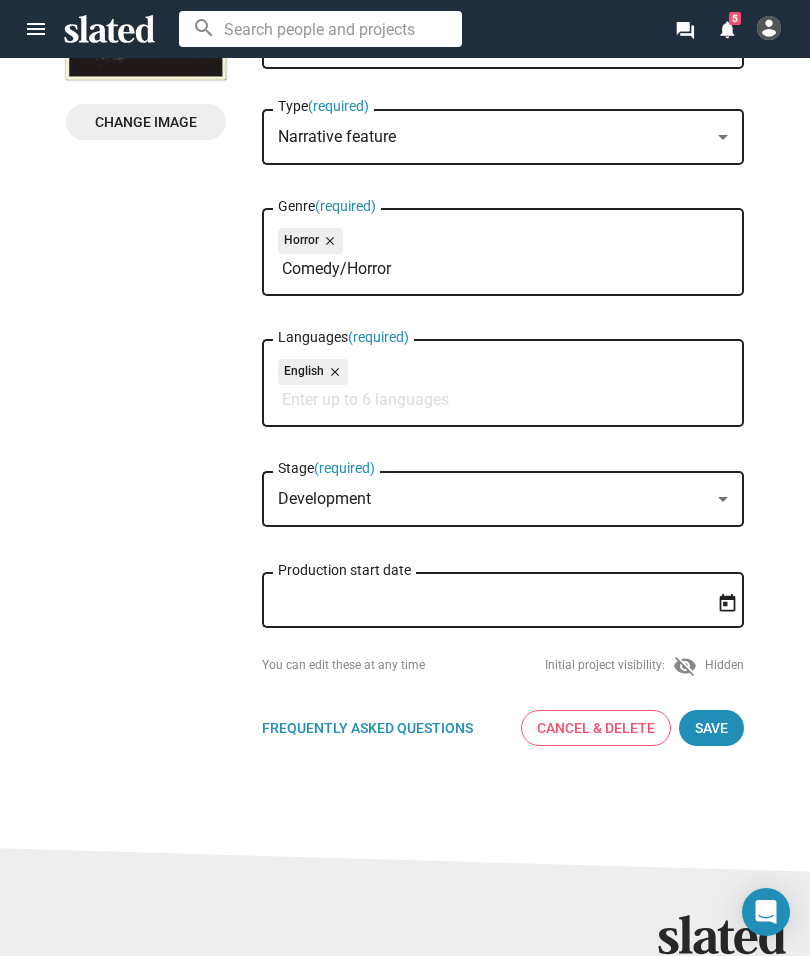 click on "Comedy/Horror" at bounding box center (507, 269) 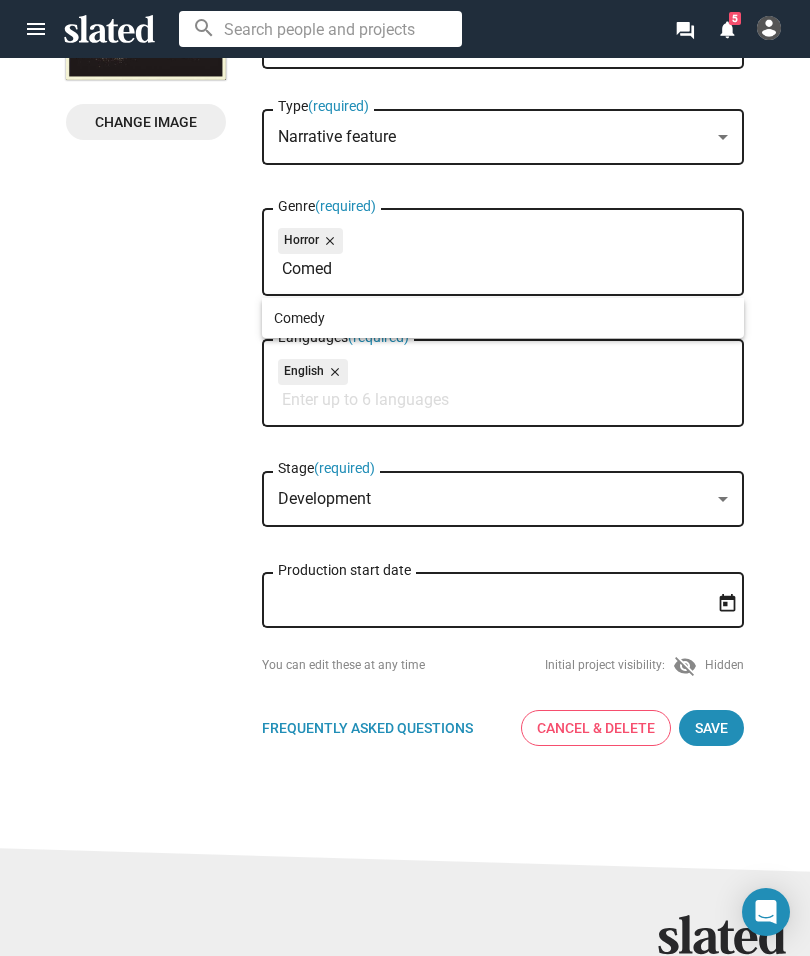 type on "Comed" 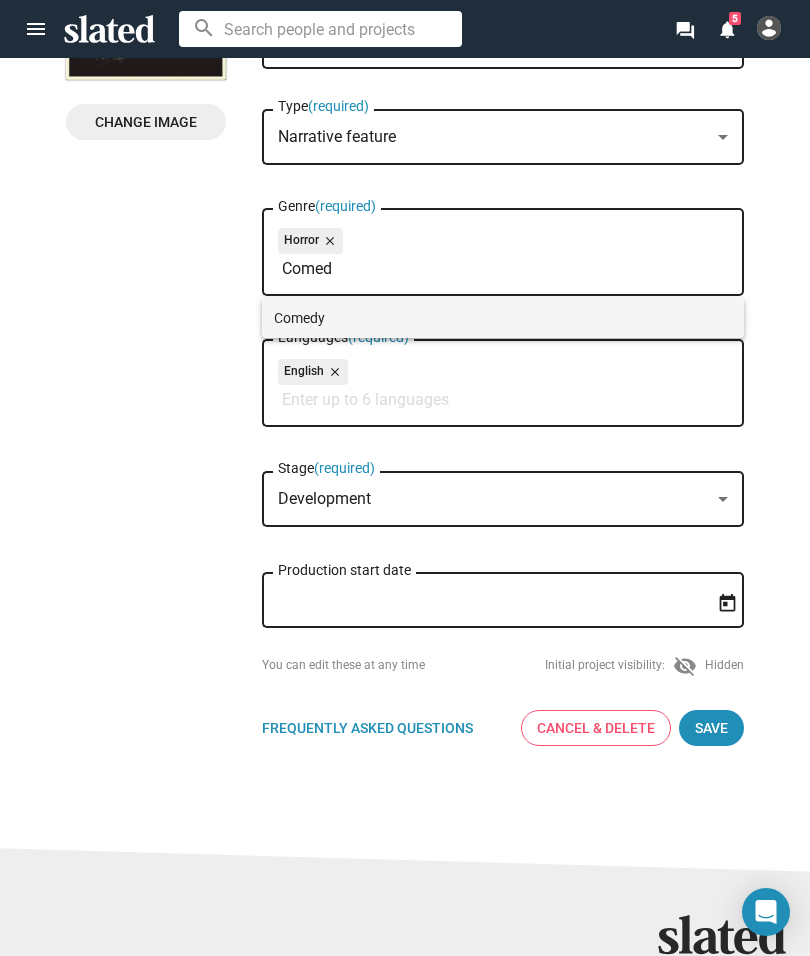click on "Comedy" at bounding box center (503, 318) 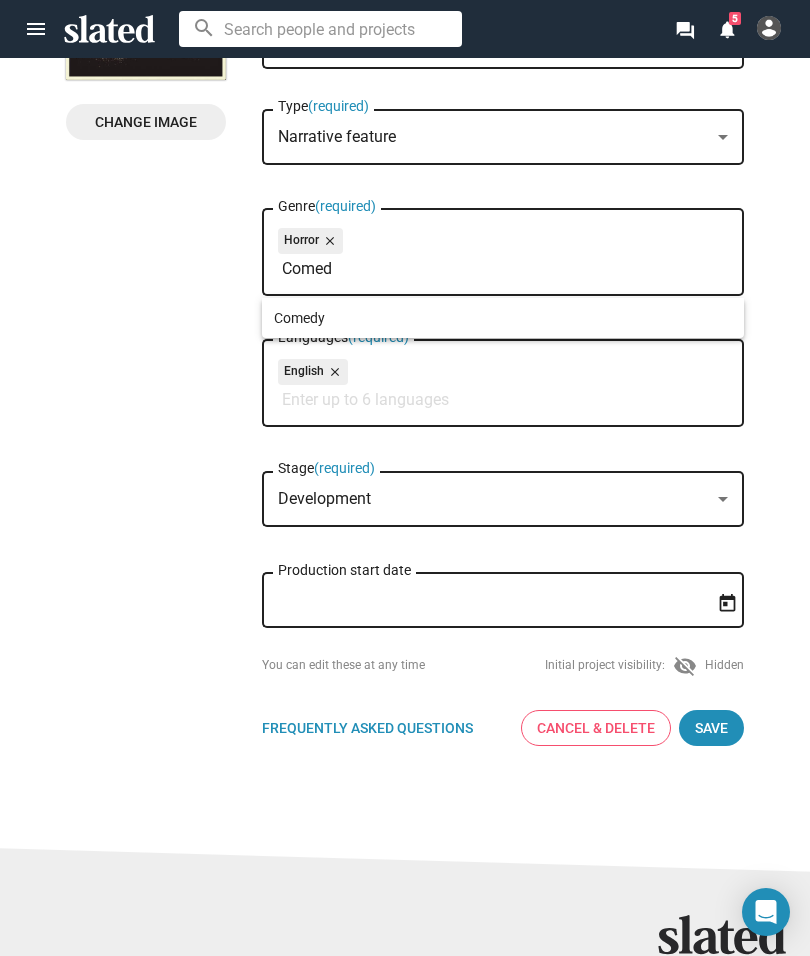 type 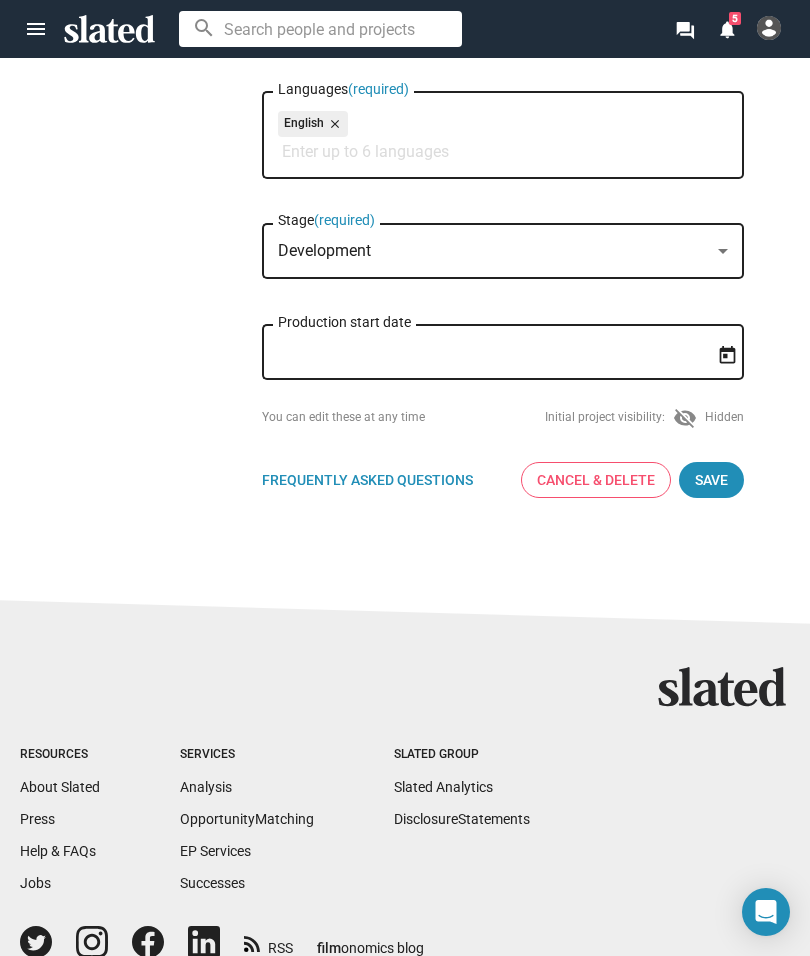 scroll, scrollTop: 555, scrollLeft: 0, axis: vertical 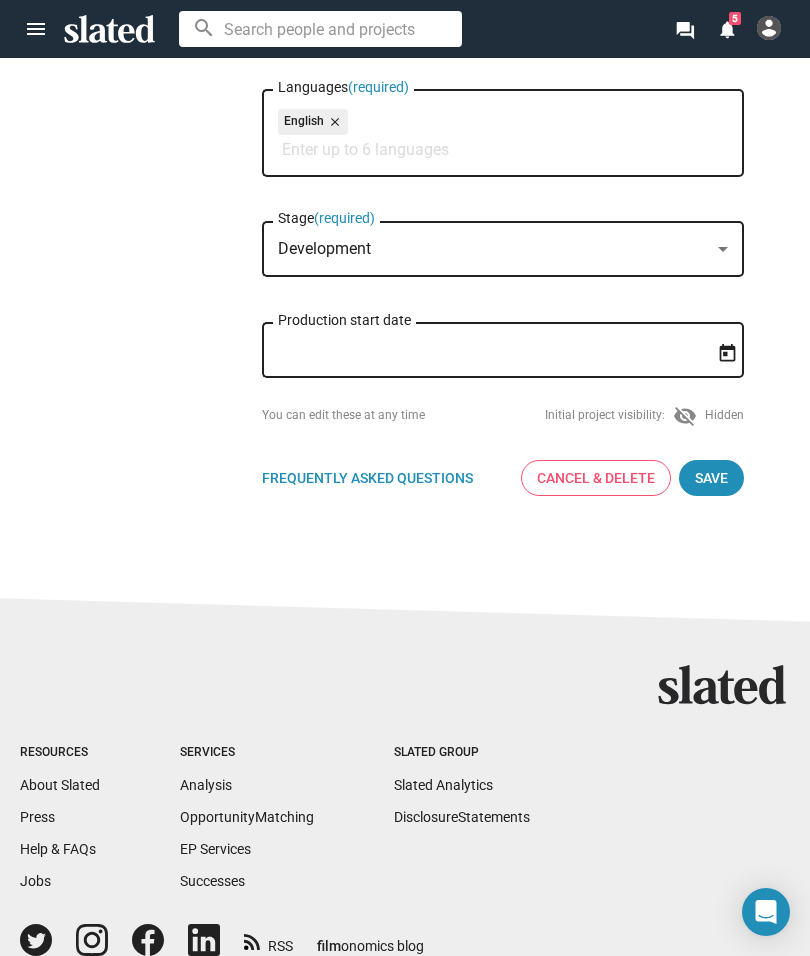 click on "Save" 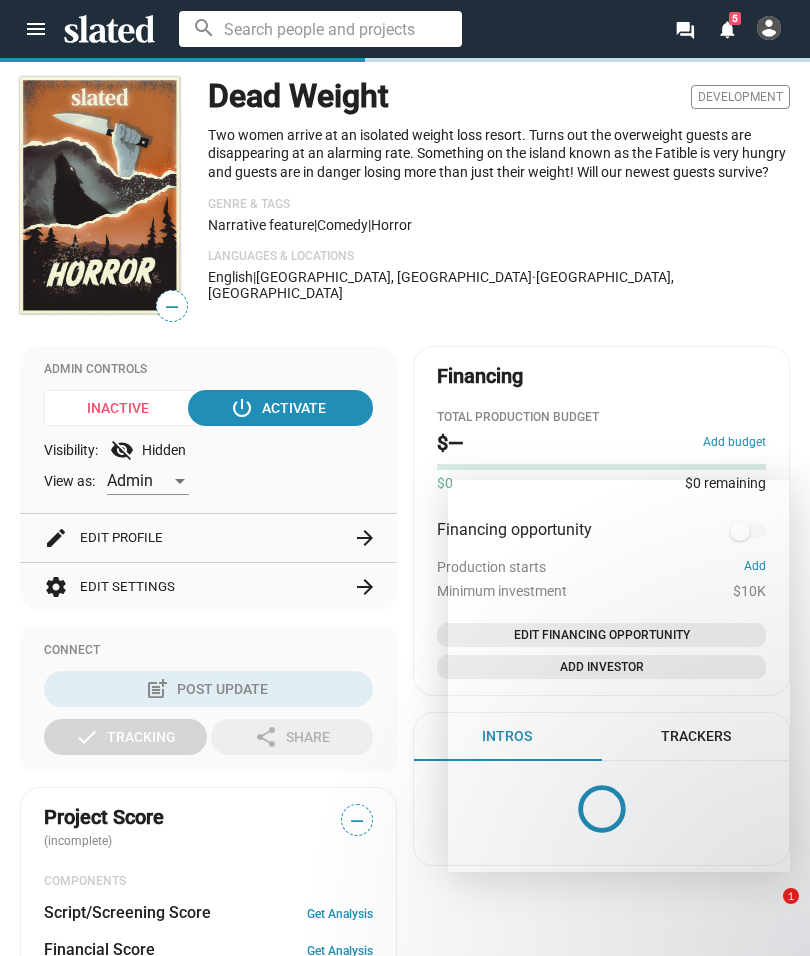 scroll, scrollTop: 355, scrollLeft: 0, axis: vertical 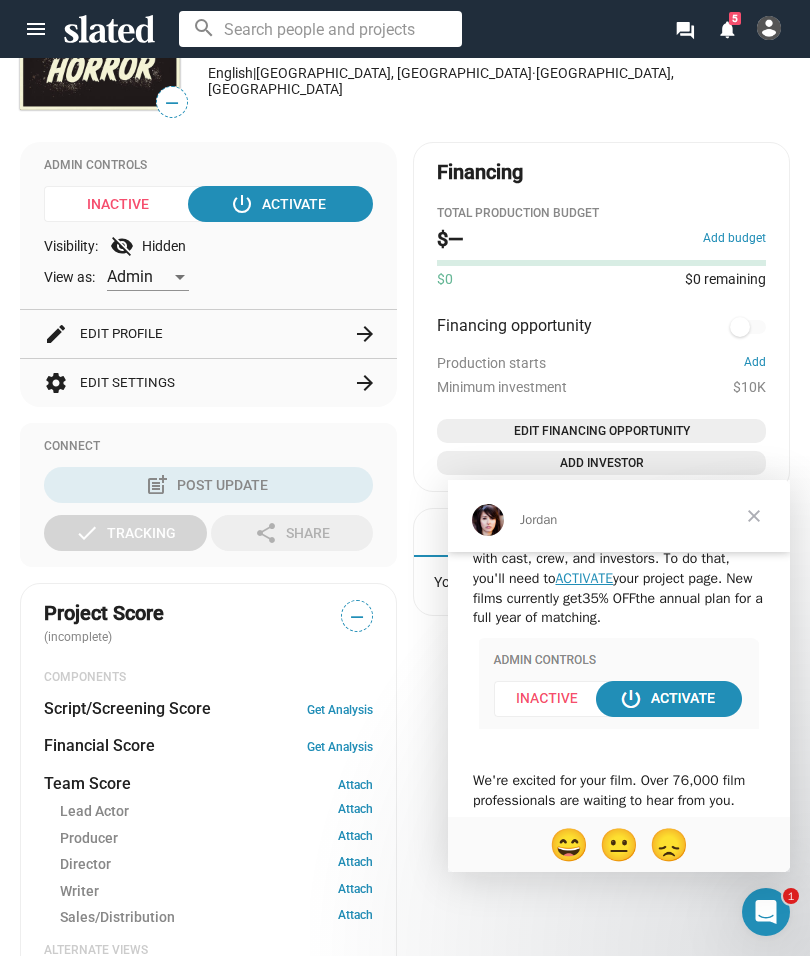 click at bounding box center (619, 683) 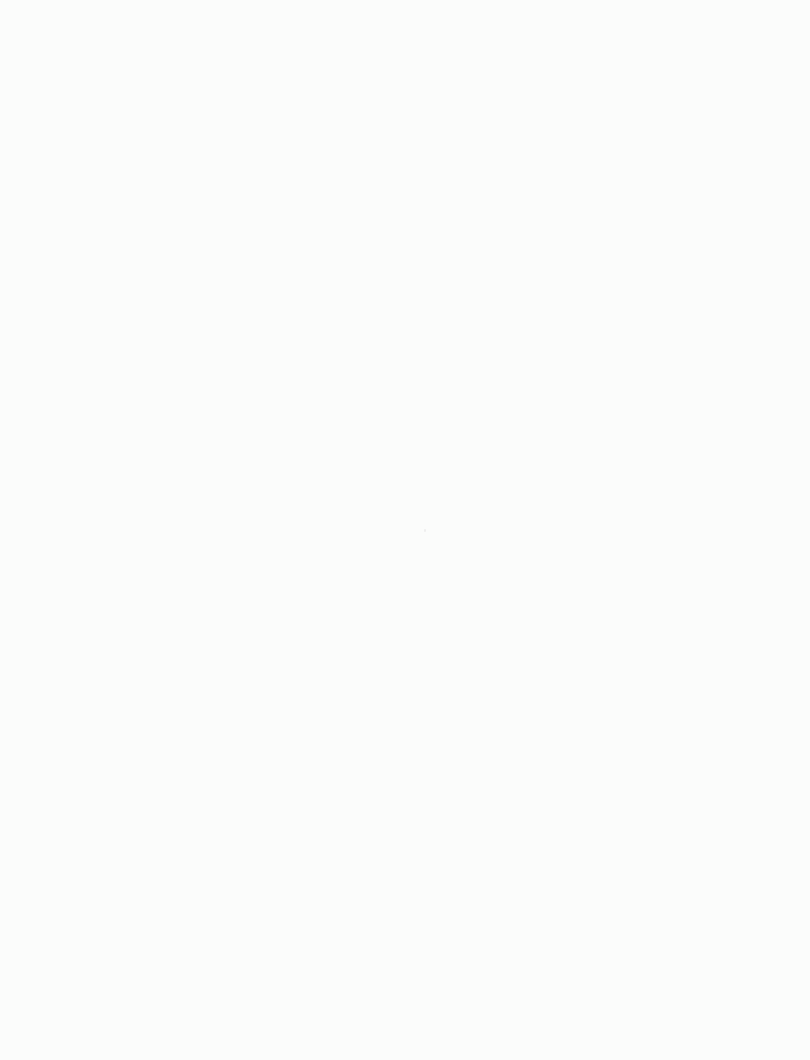 scroll, scrollTop: 0, scrollLeft: 0, axis: both 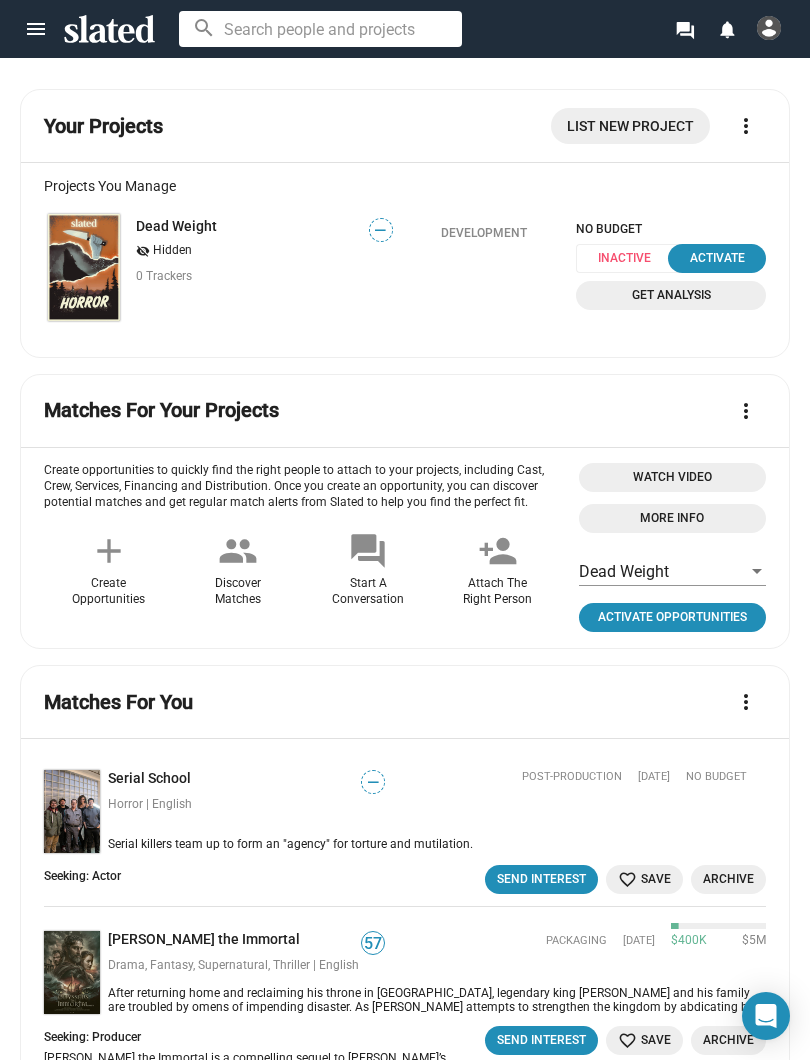 click on "Activate" 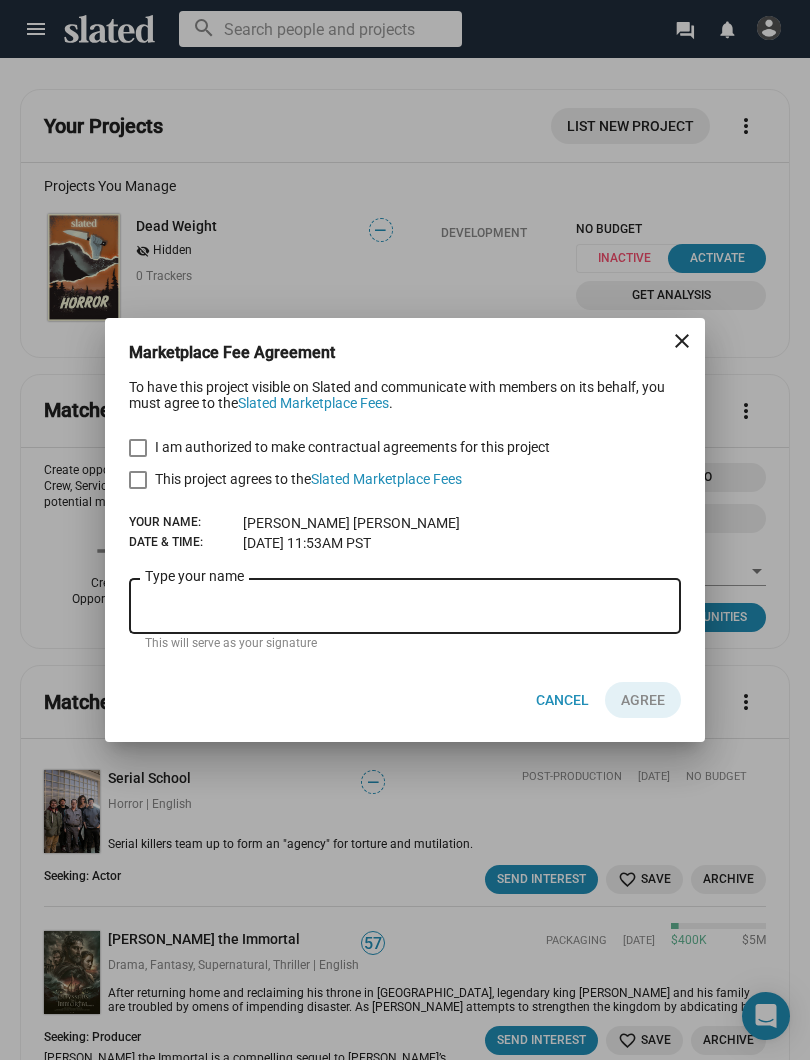 click at bounding box center [138, 448] 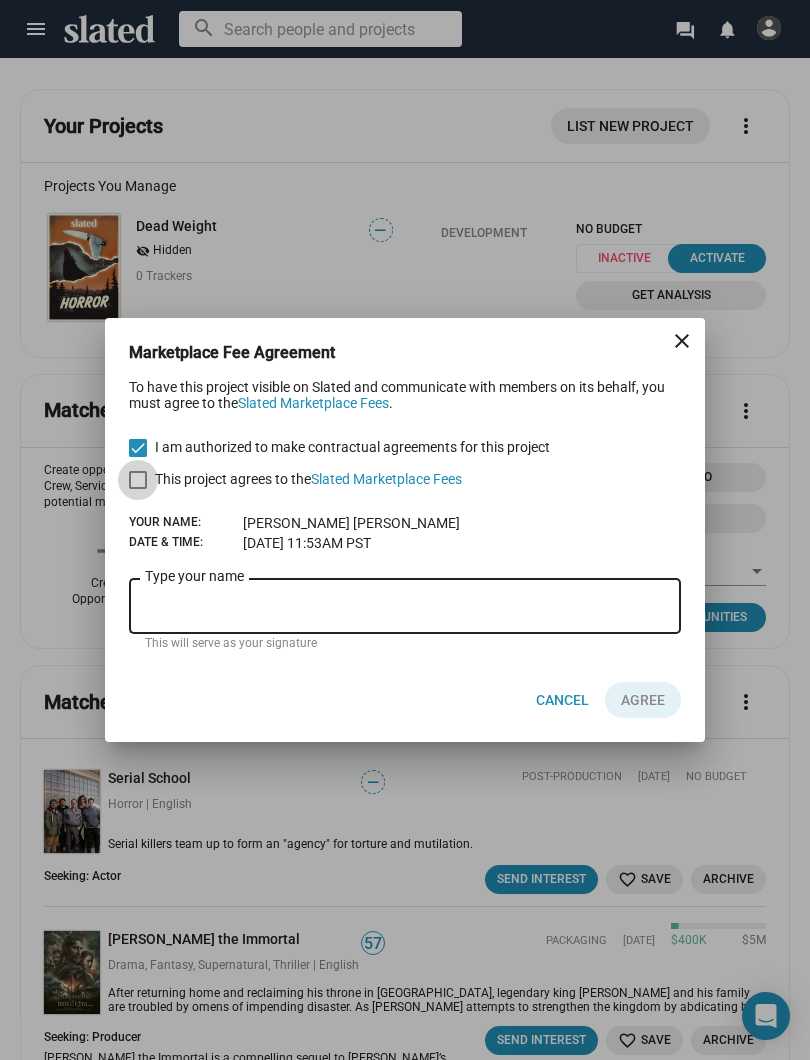 click at bounding box center [138, 480] 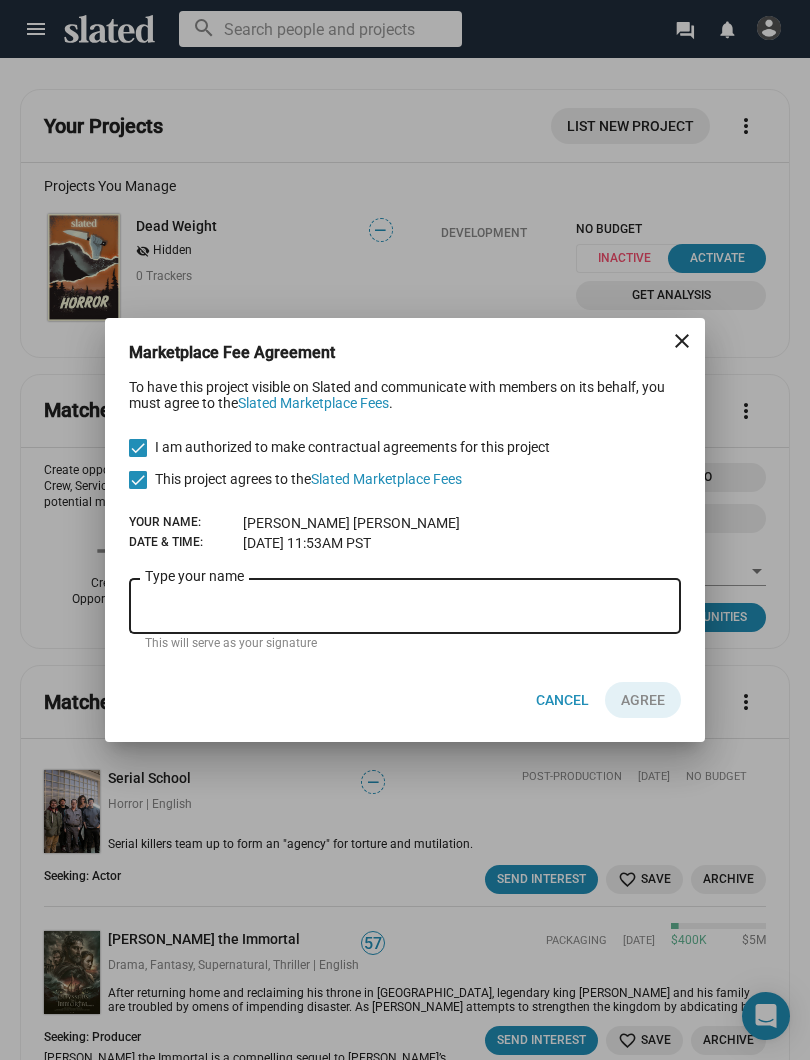 click on "Type your name" at bounding box center (405, 607) 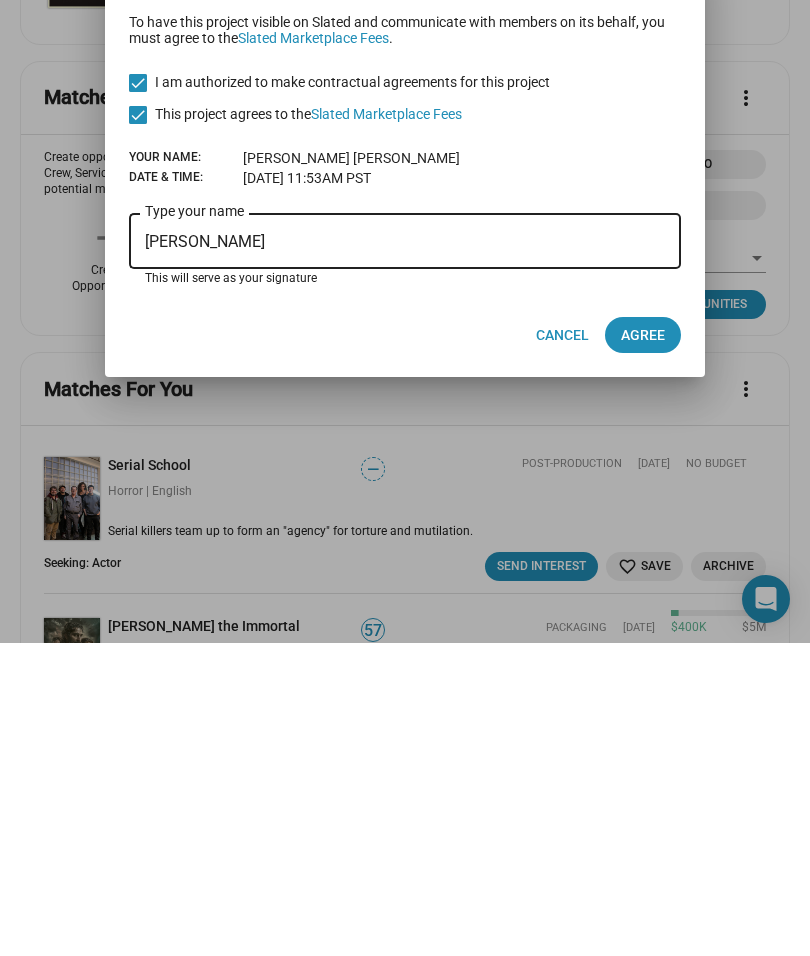 type on "Leanne Bowden" 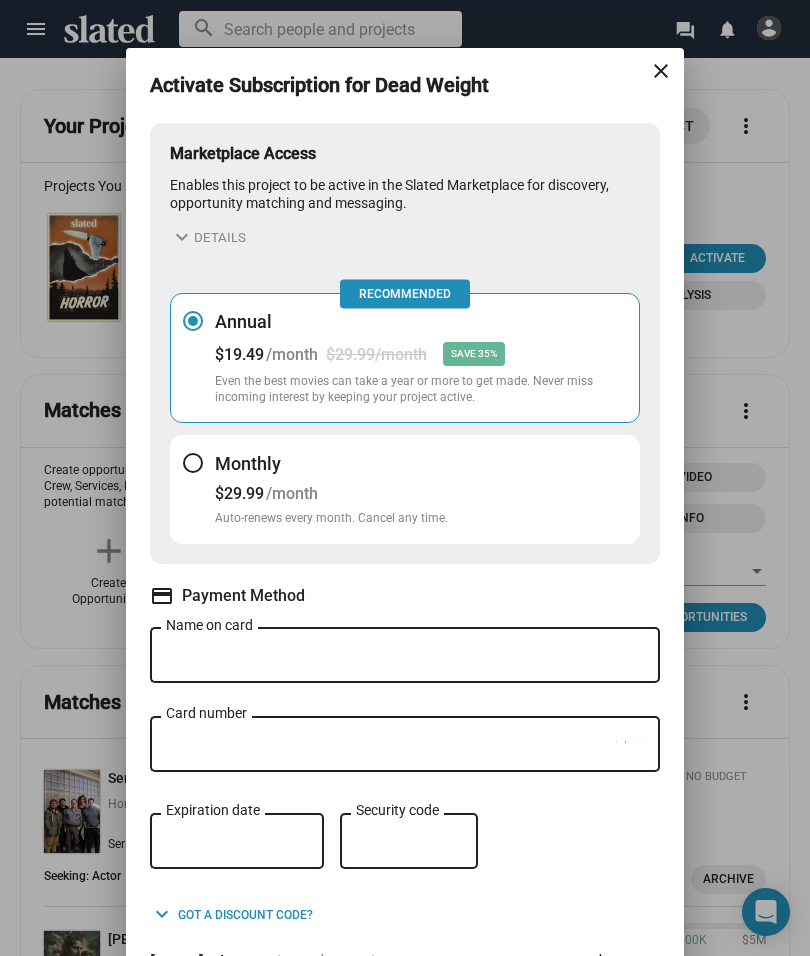 scroll, scrollTop: 0, scrollLeft: 0, axis: both 